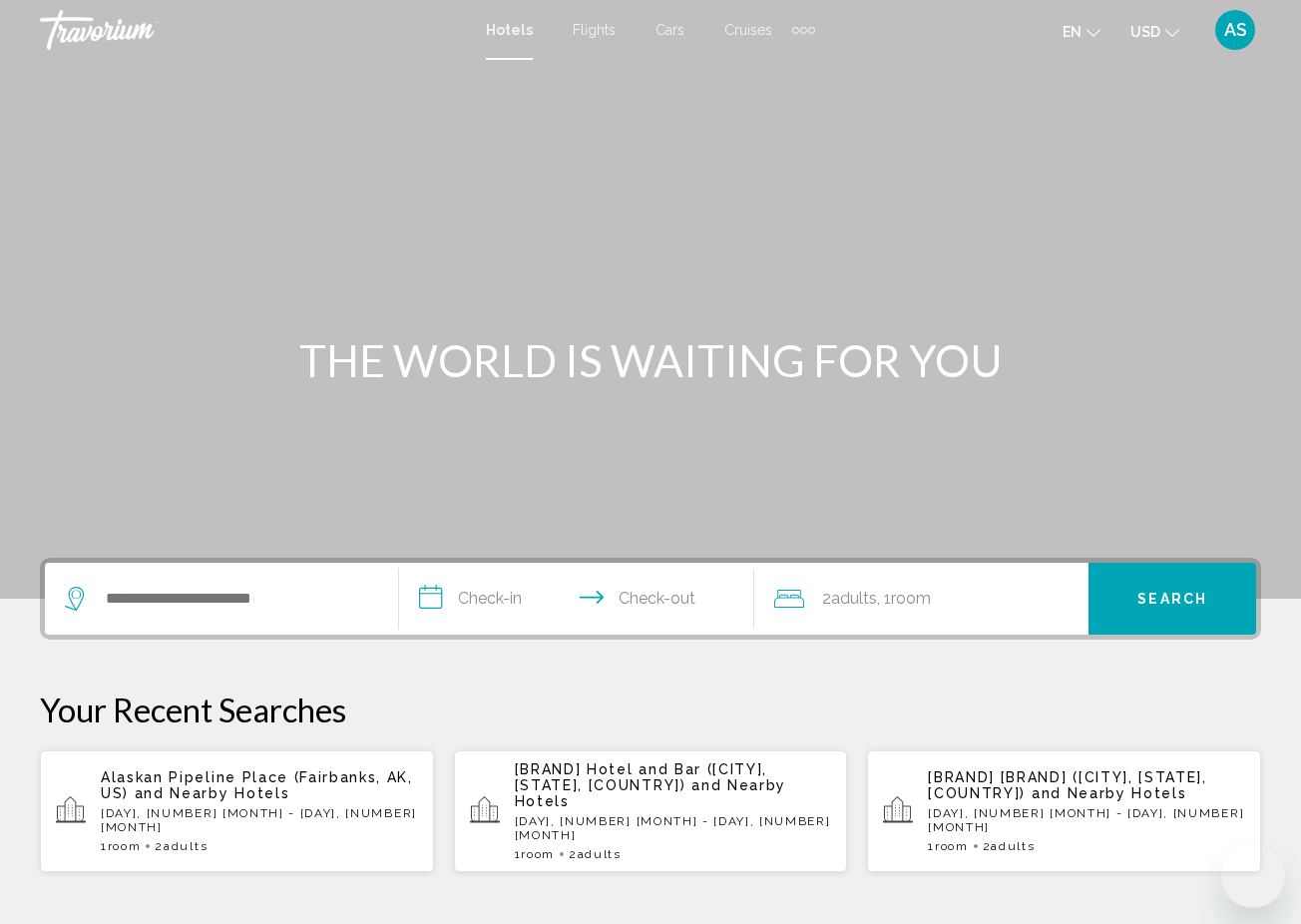 scroll, scrollTop: 0, scrollLeft: 0, axis: both 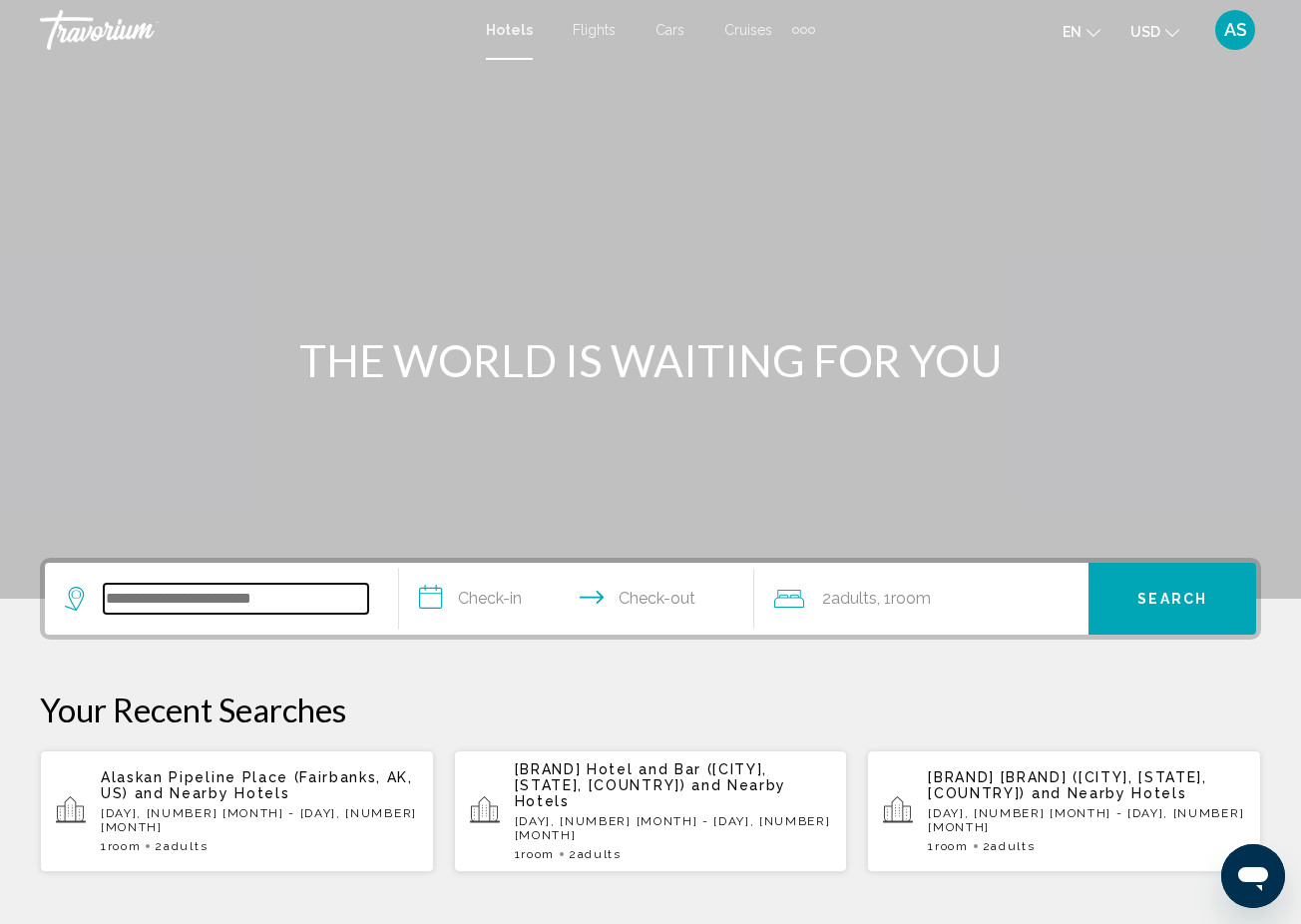 click at bounding box center (235, 599) 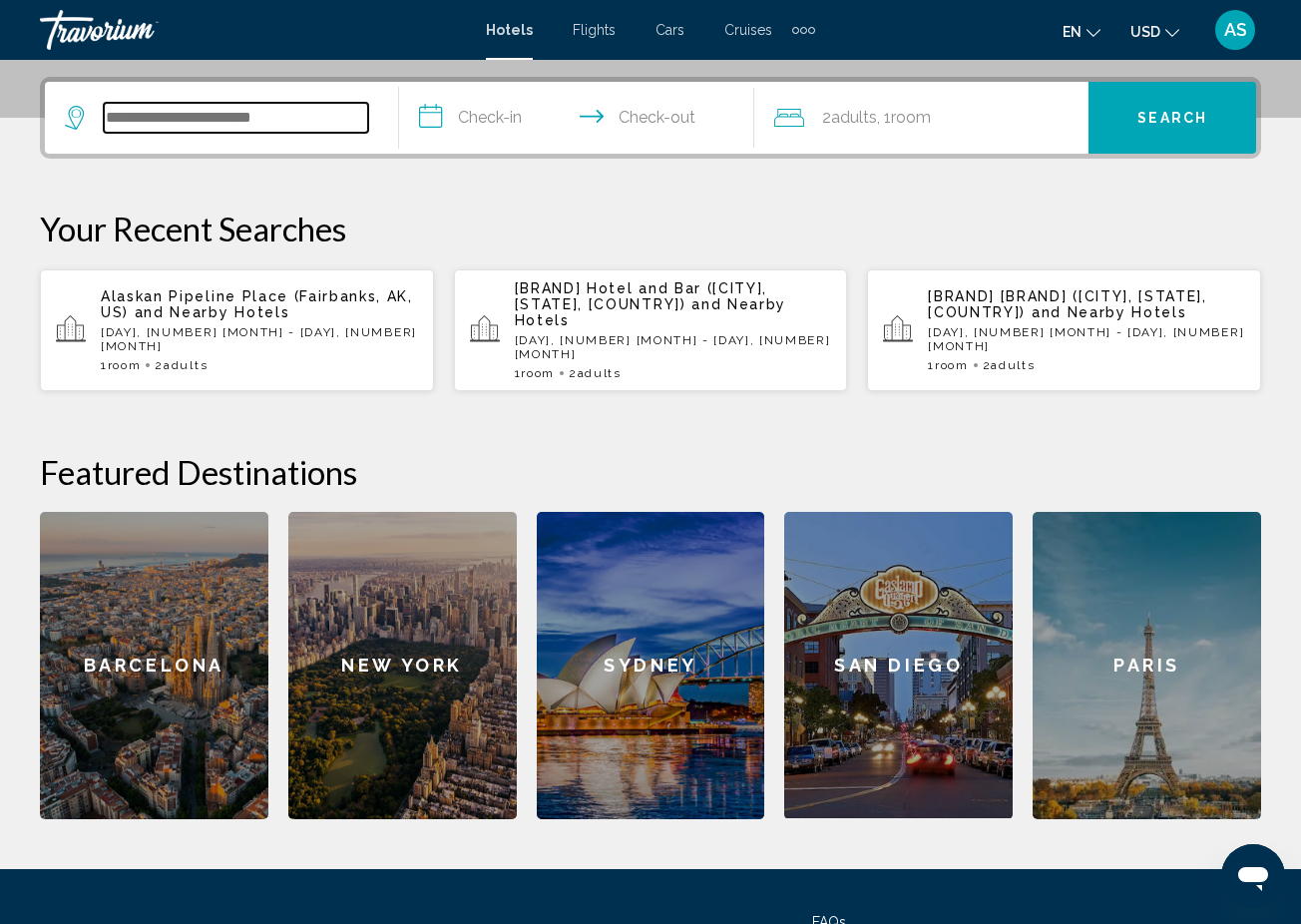 scroll, scrollTop: 493, scrollLeft: 0, axis: vertical 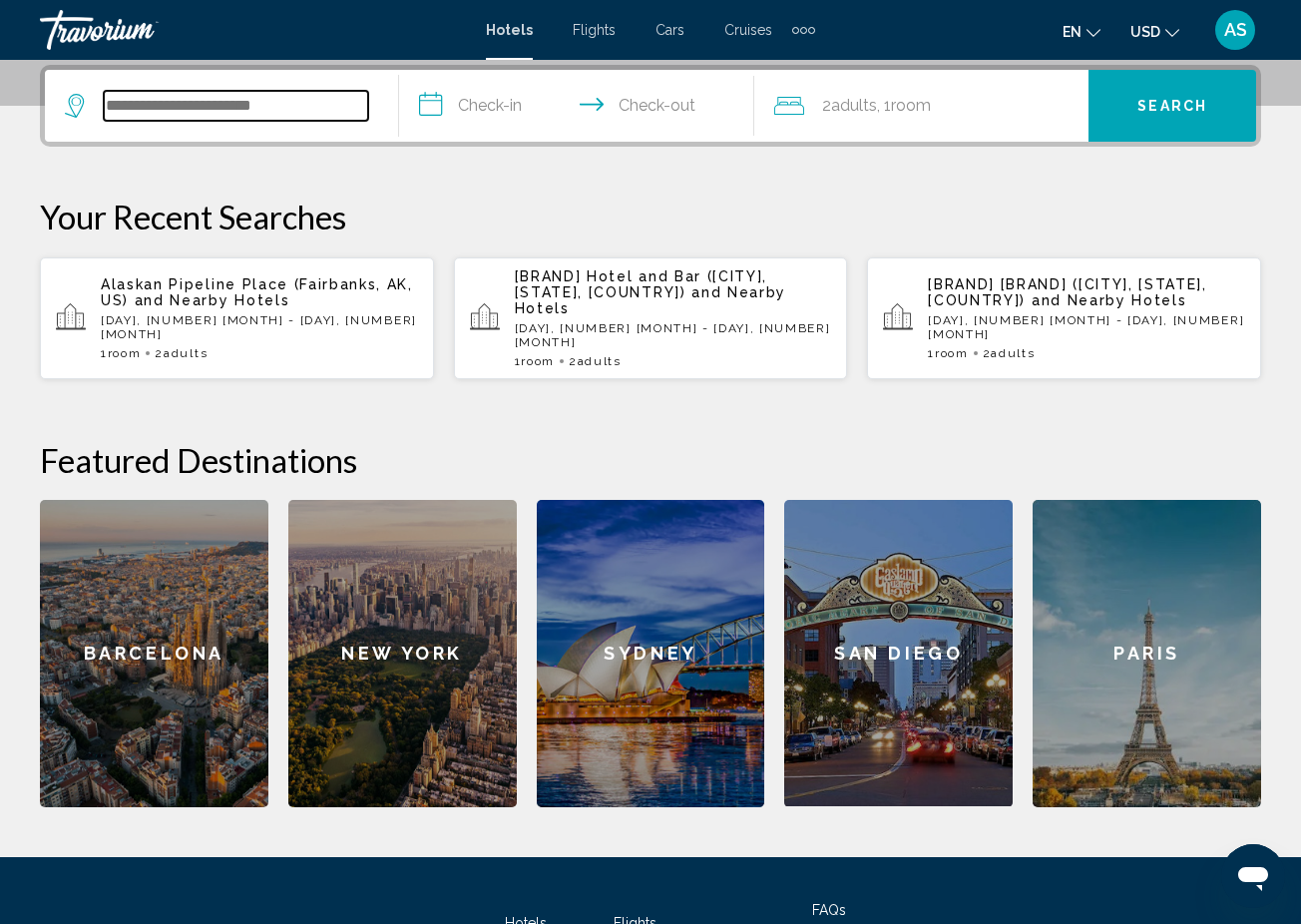 paste on "**********" 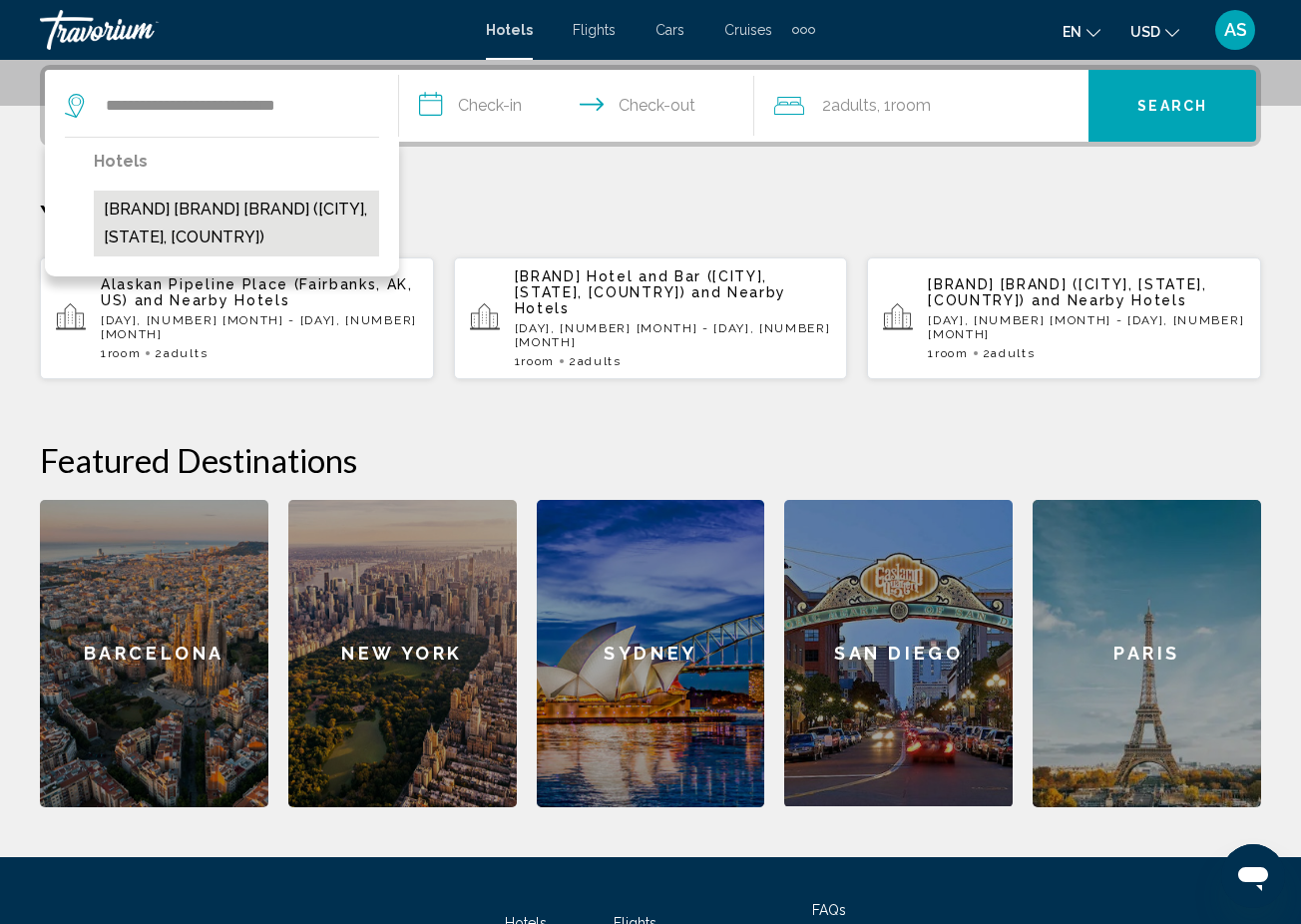click on "Lighthouse Oceanfront Resort (Long Beach, WA, US)" at bounding box center (236, 224) 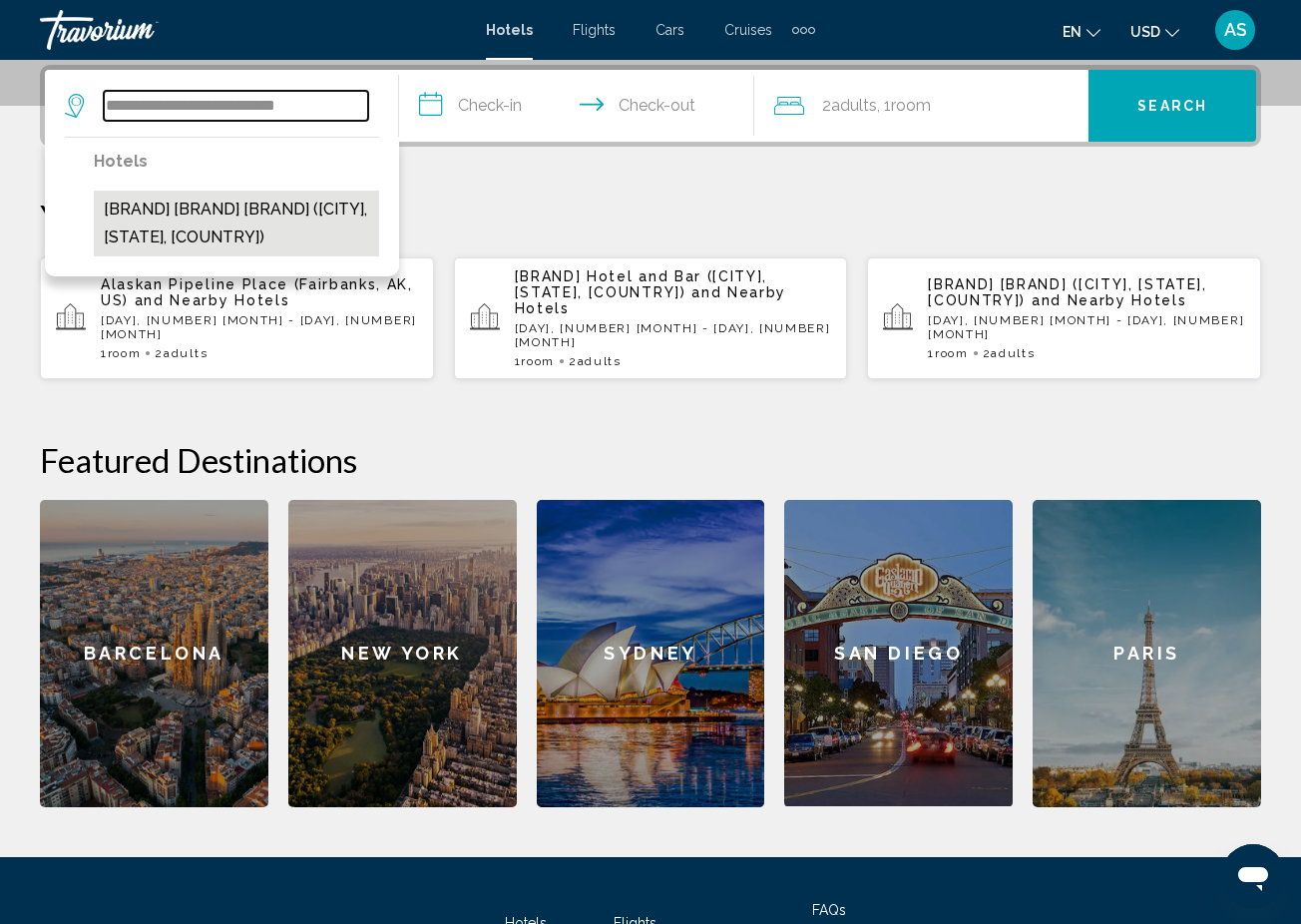 type on "**********" 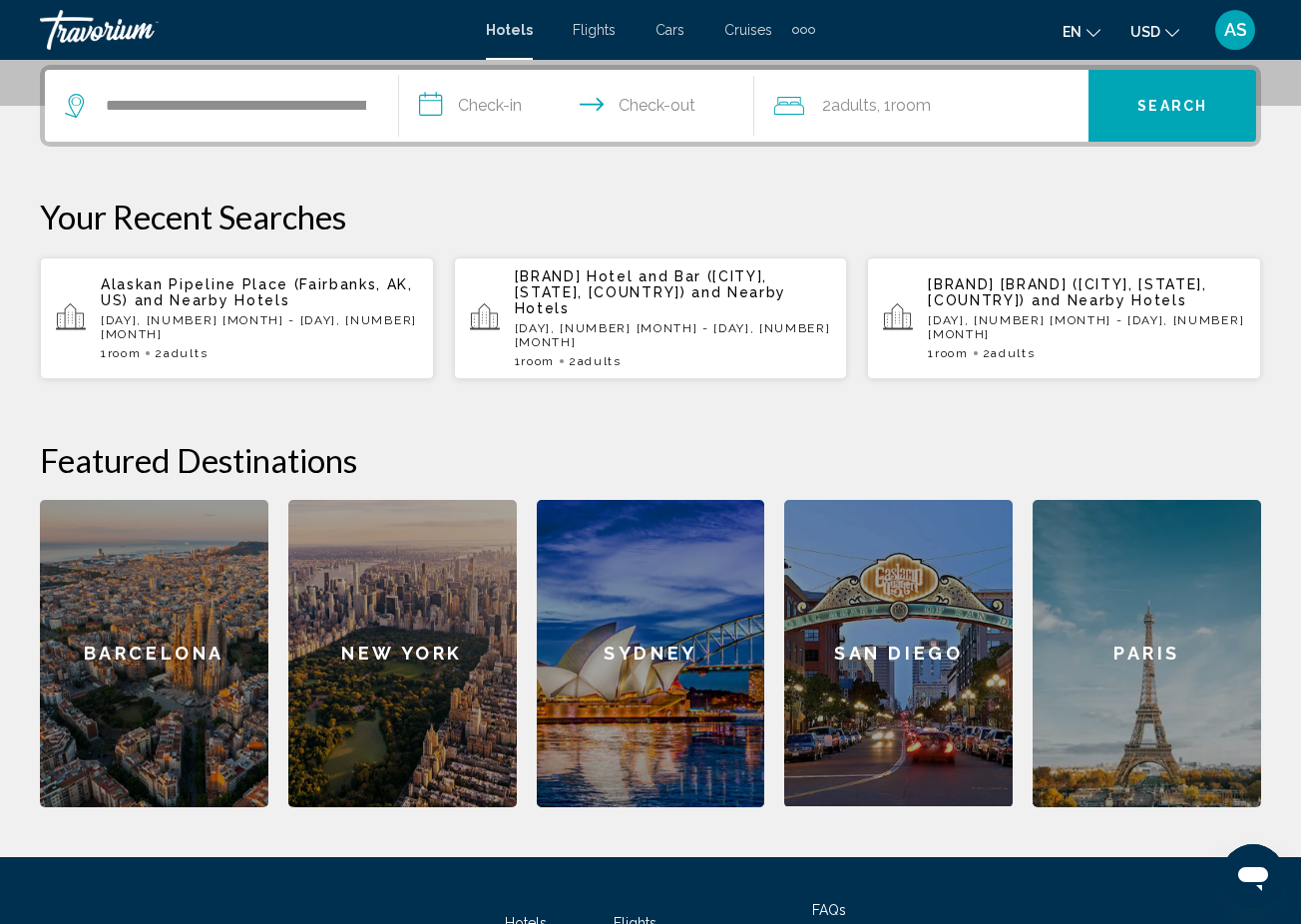 click on "**********" at bounding box center (580, 109) 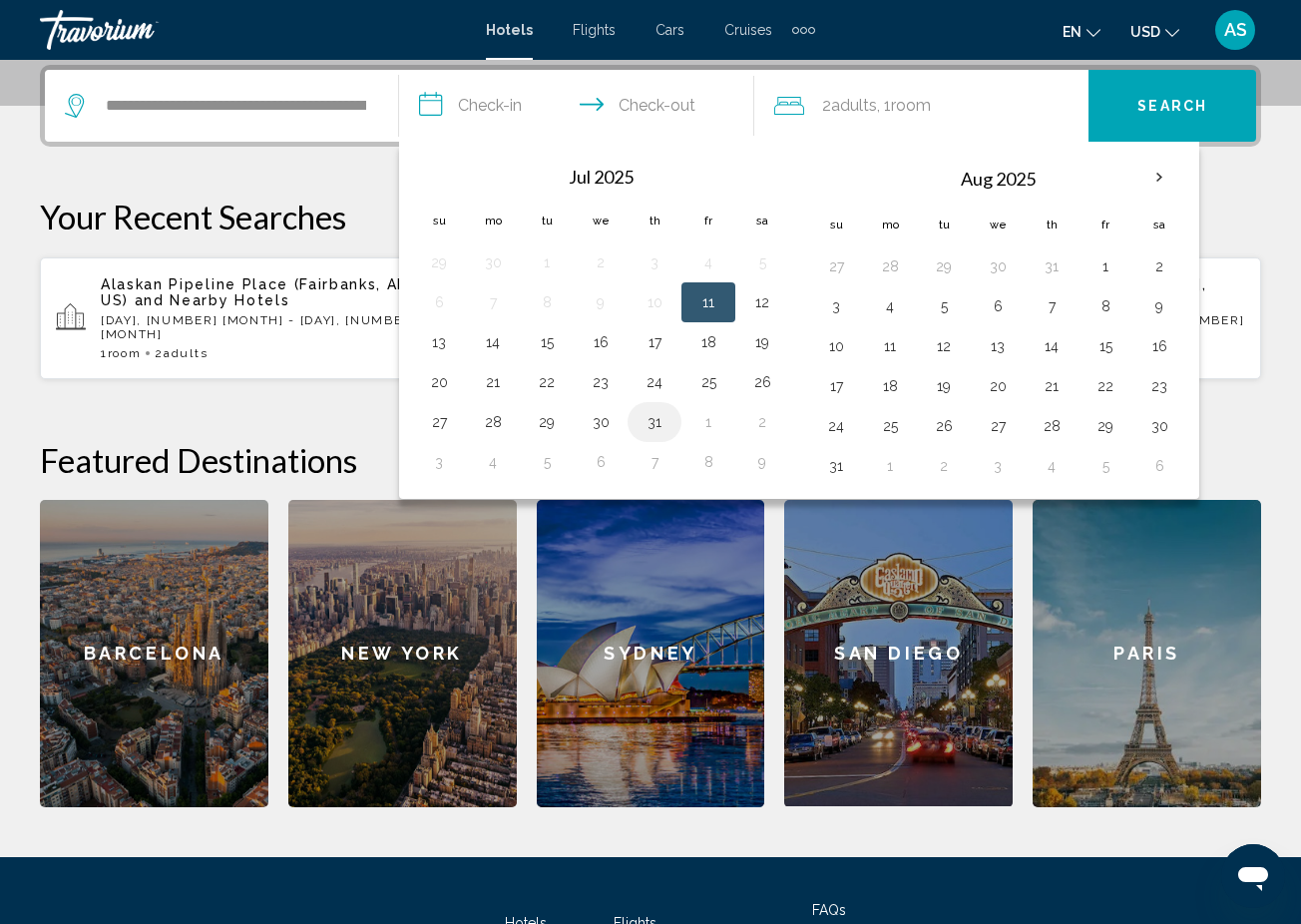 click on "31" at bounding box center [654, 422] 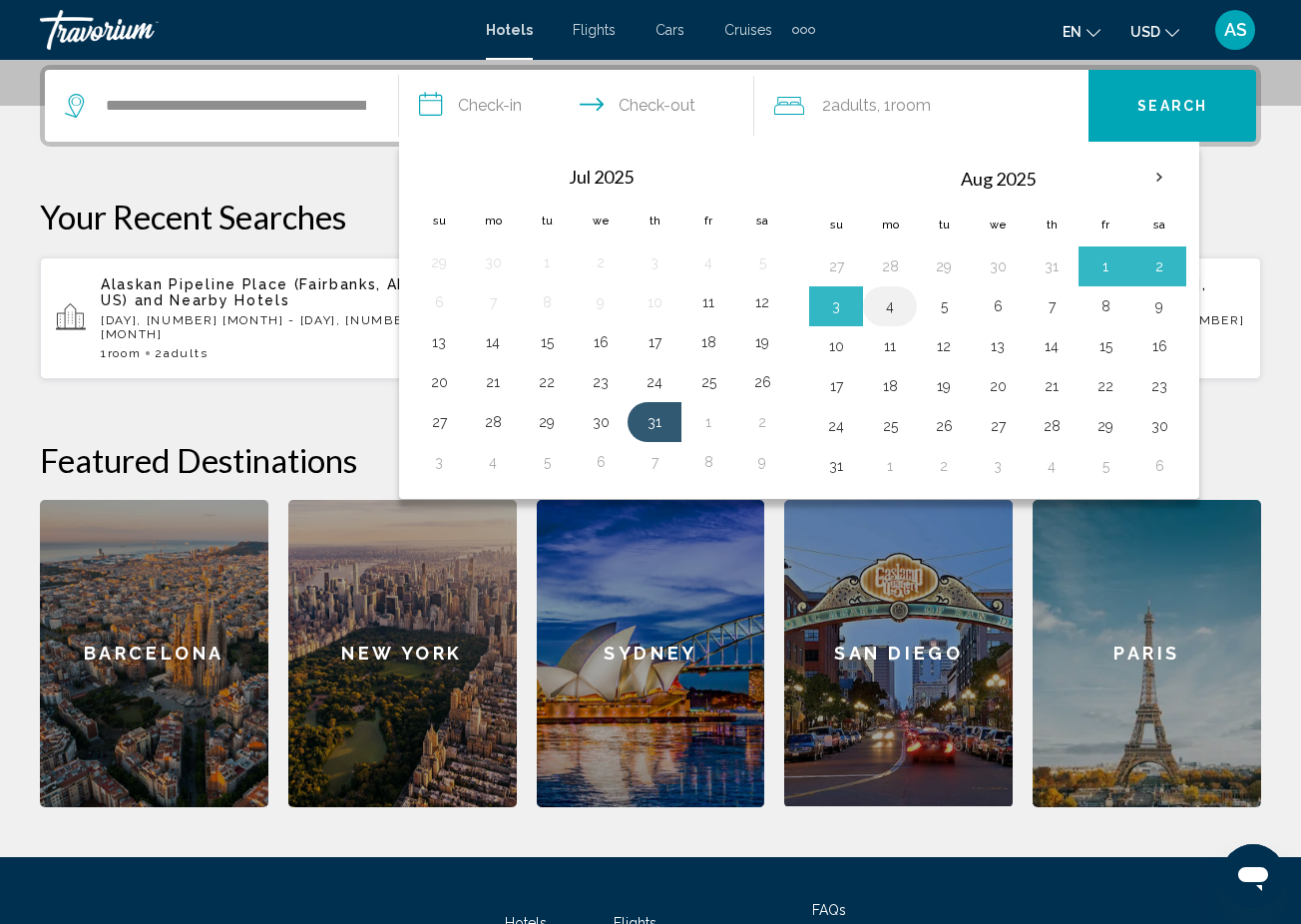 click on "4" at bounding box center [890, 306] 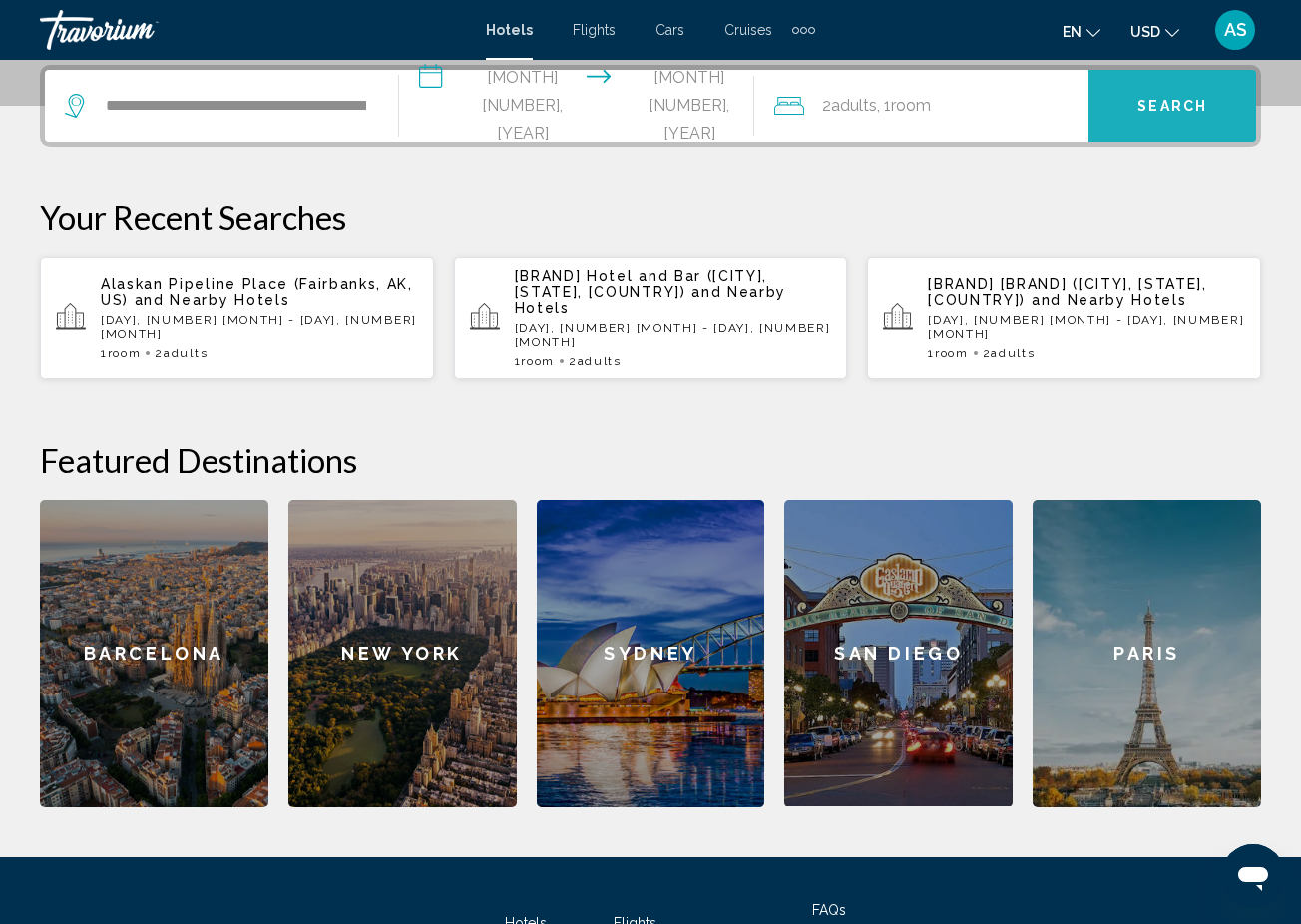 click on "Search" at bounding box center (1172, 107) 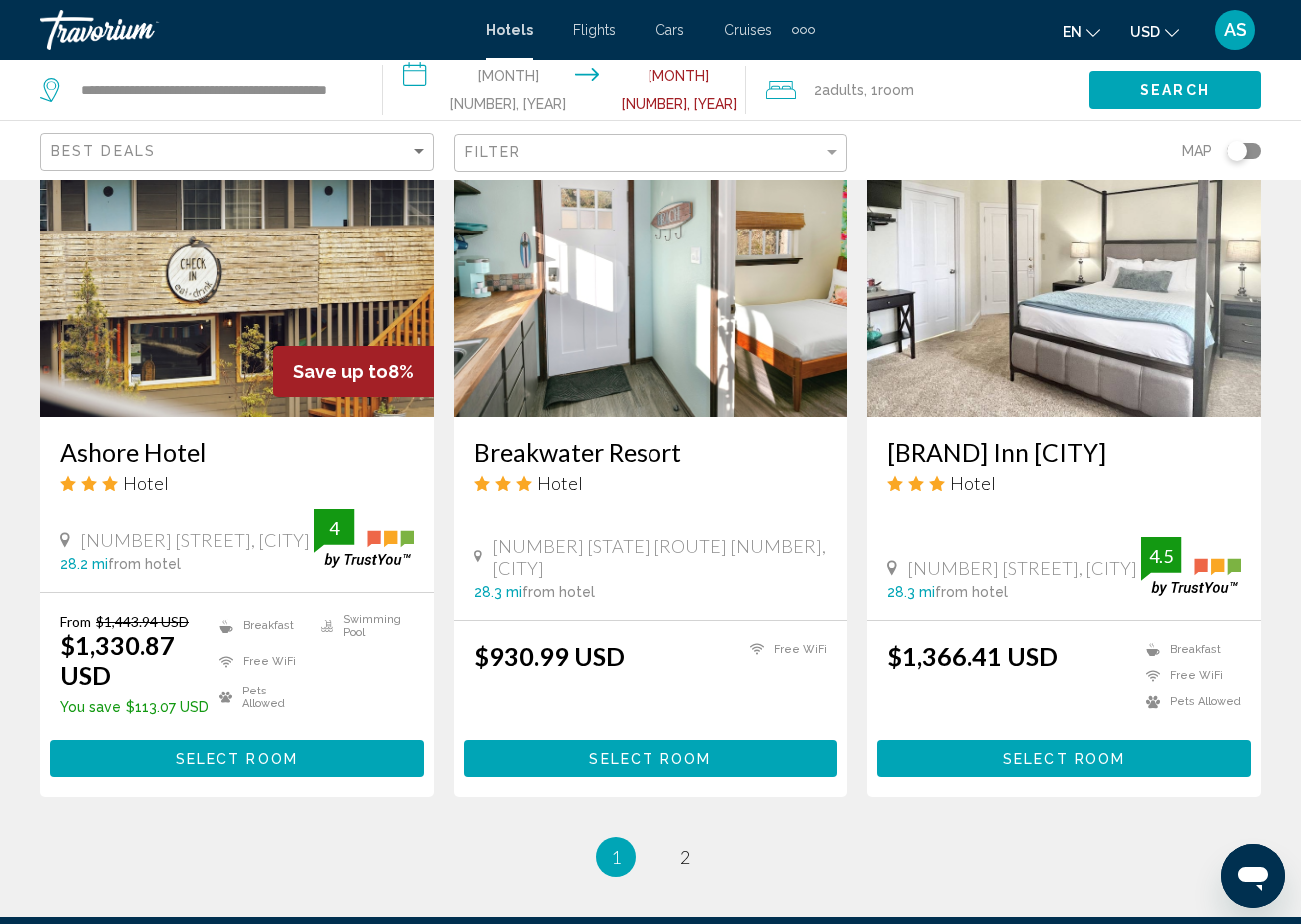 scroll, scrollTop: 2402, scrollLeft: 0, axis: vertical 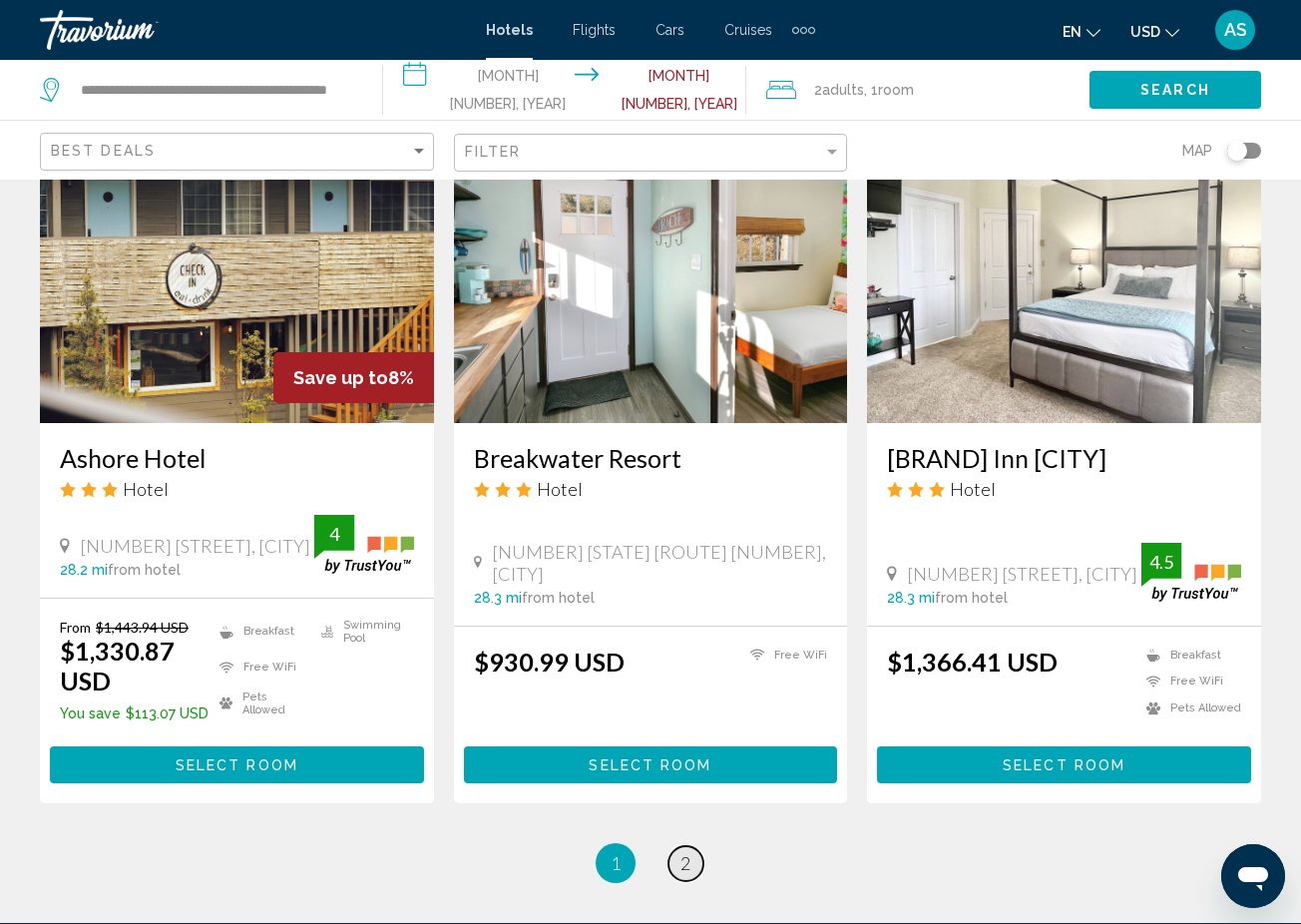 click on "page  2" at bounding box center (685, 863) 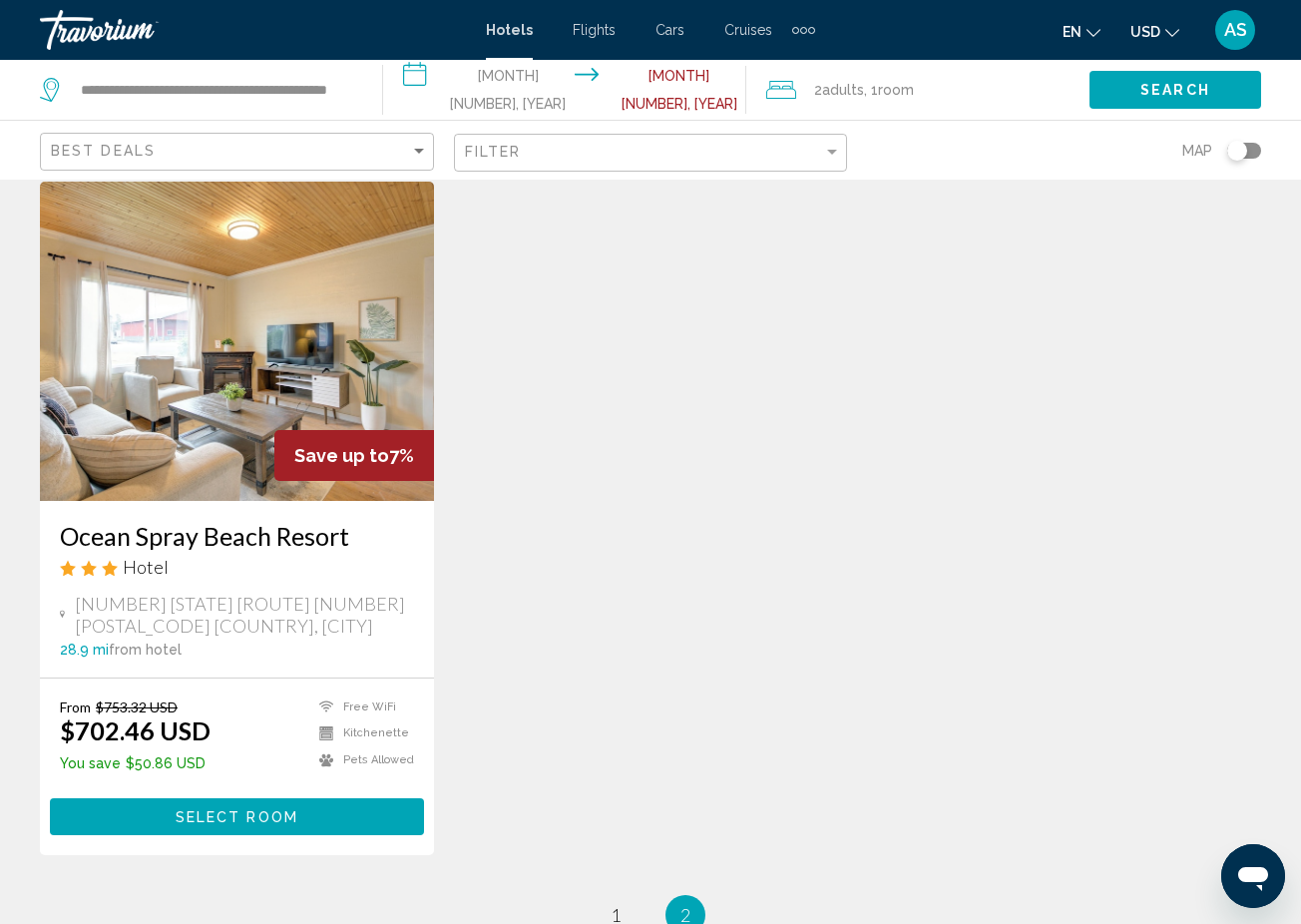 scroll, scrollTop: 73, scrollLeft: 0, axis: vertical 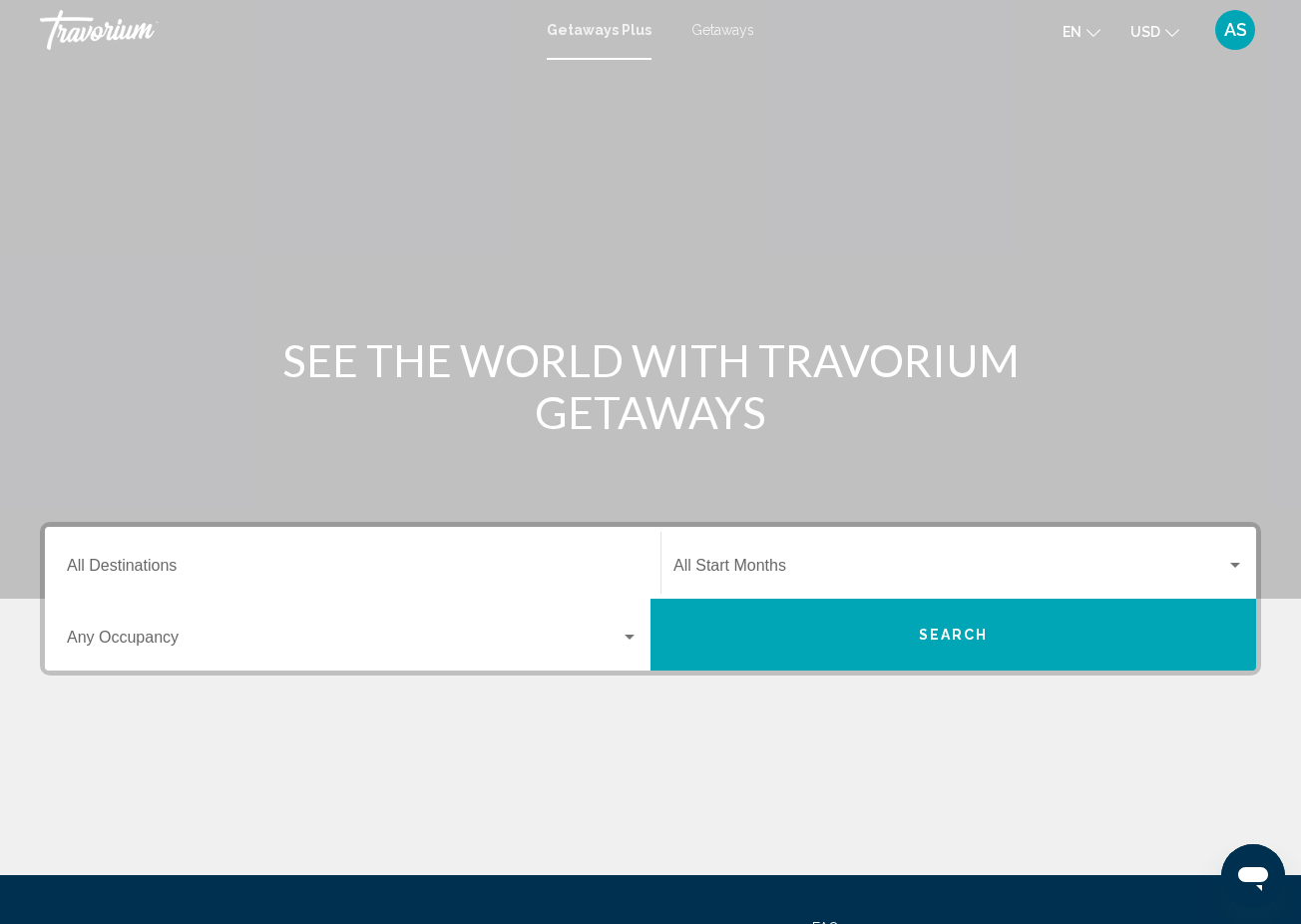 click on "Getaways" at bounding box center [722, 30] 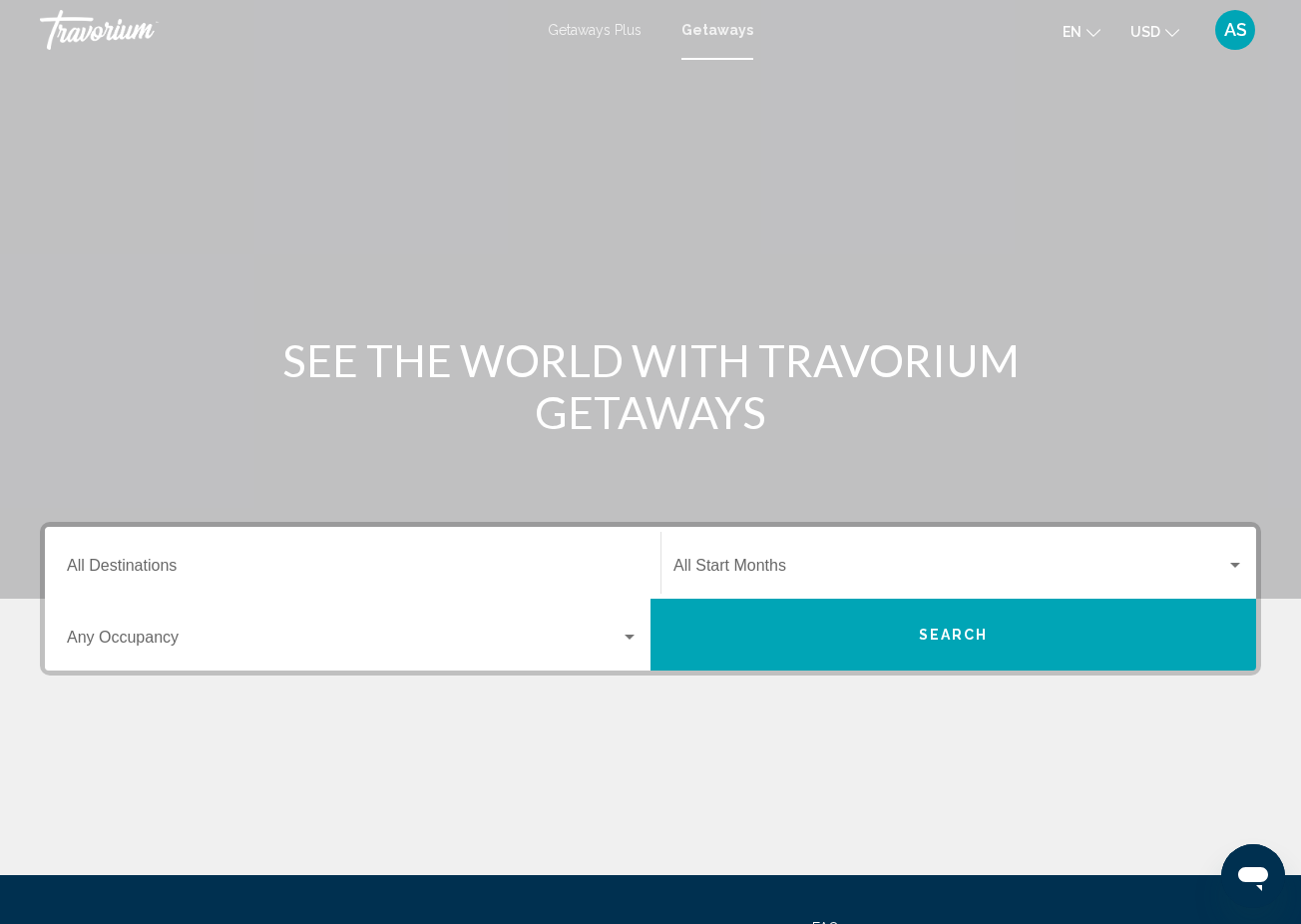 click on "Destination All Destinations" at bounding box center [352, 563] 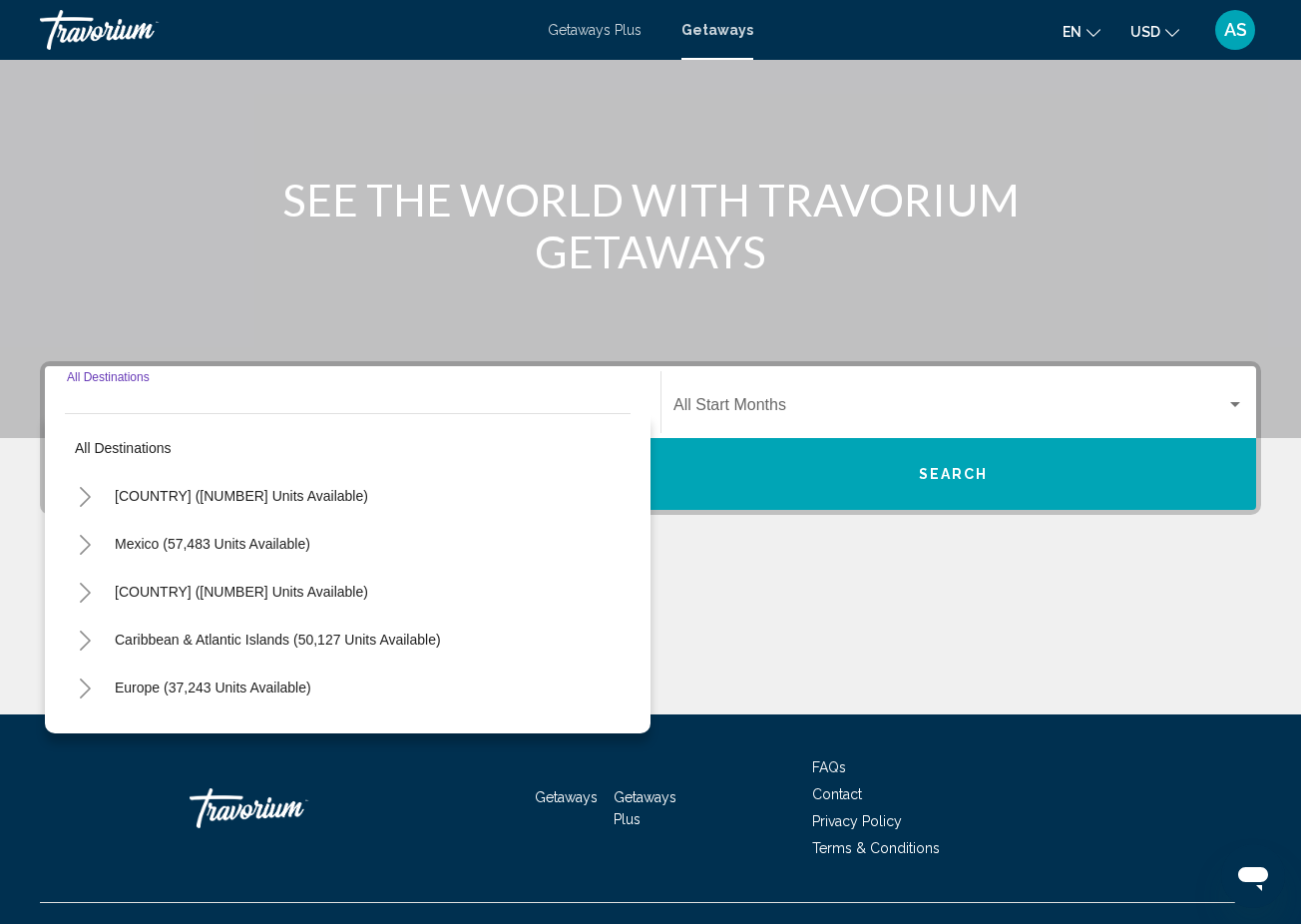 scroll, scrollTop: 196, scrollLeft: 0, axis: vertical 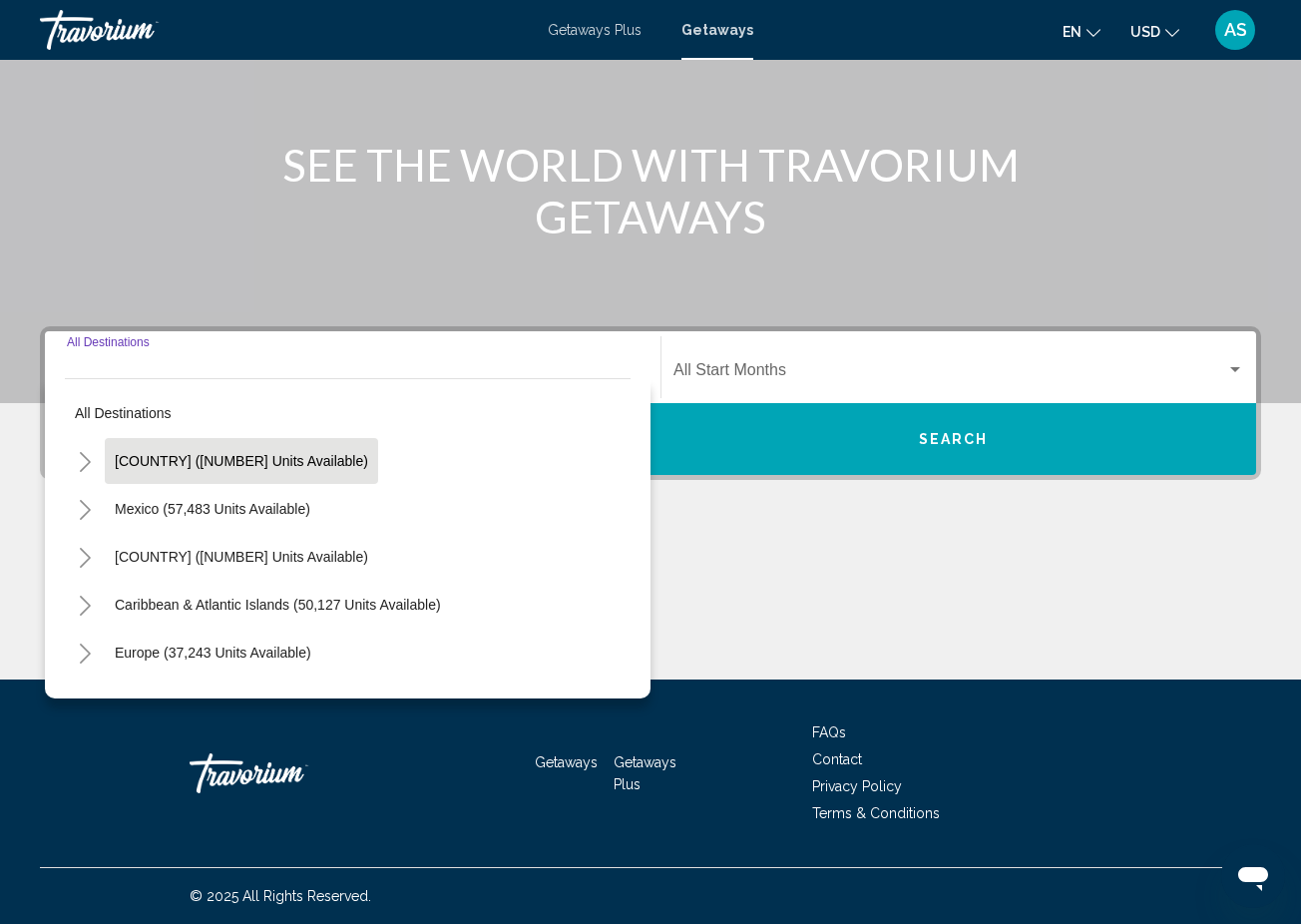 click on "United States (739,193 units available)" at bounding box center (213, 509) 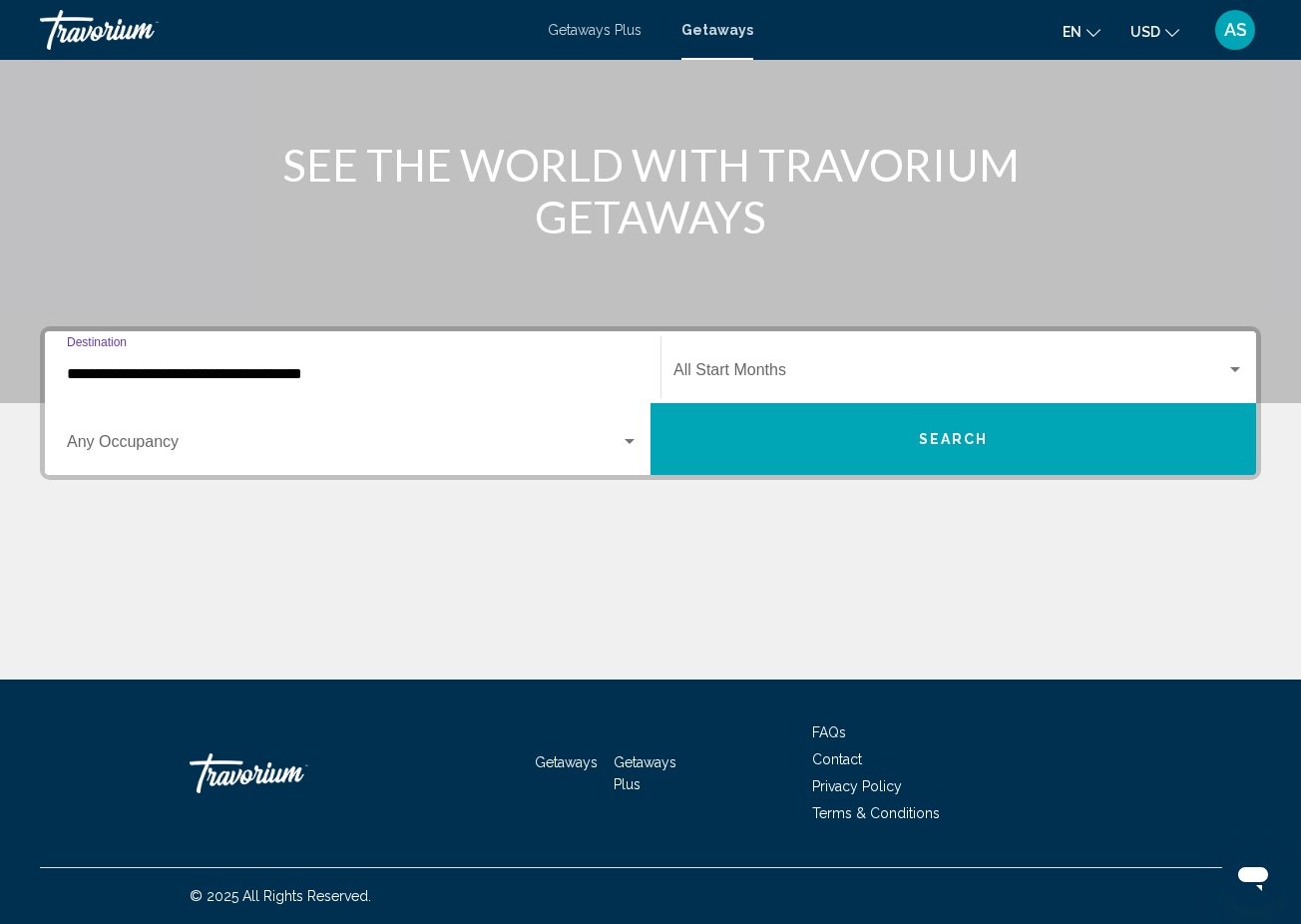 click at bounding box center [343, 446] 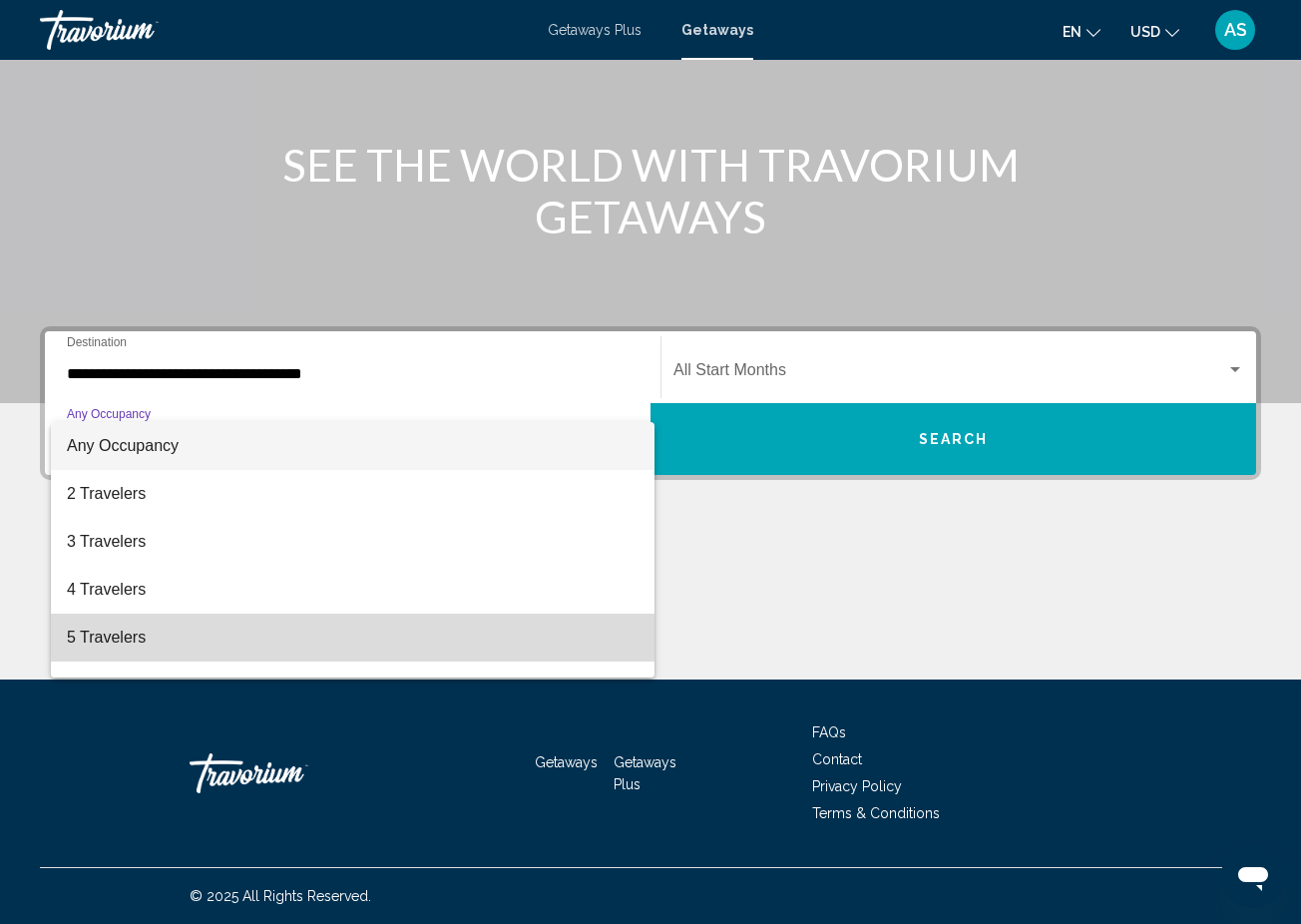 click on "5 Travelers" at bounding box center [352, 638] 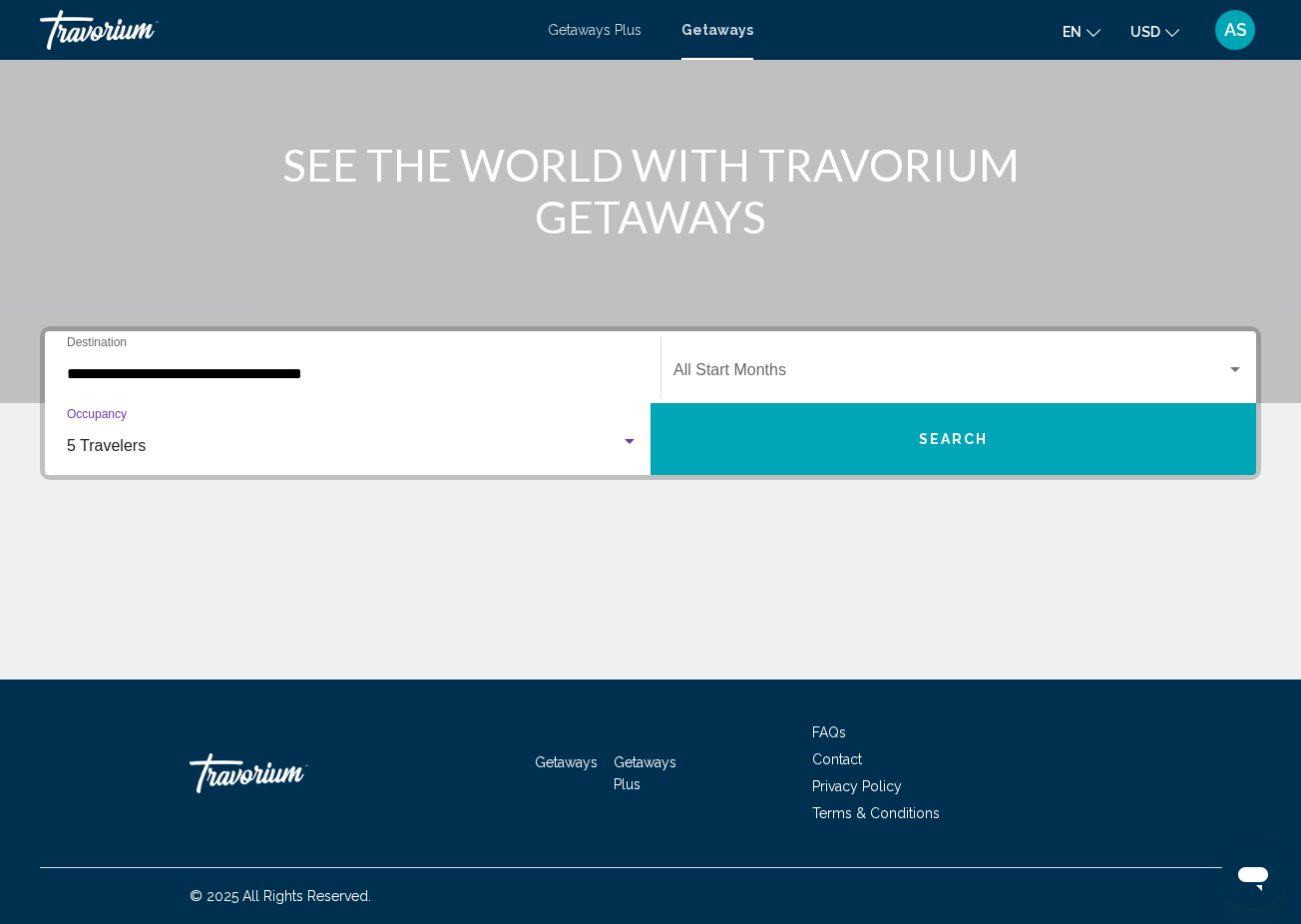 click at bounding box center (950, 374) 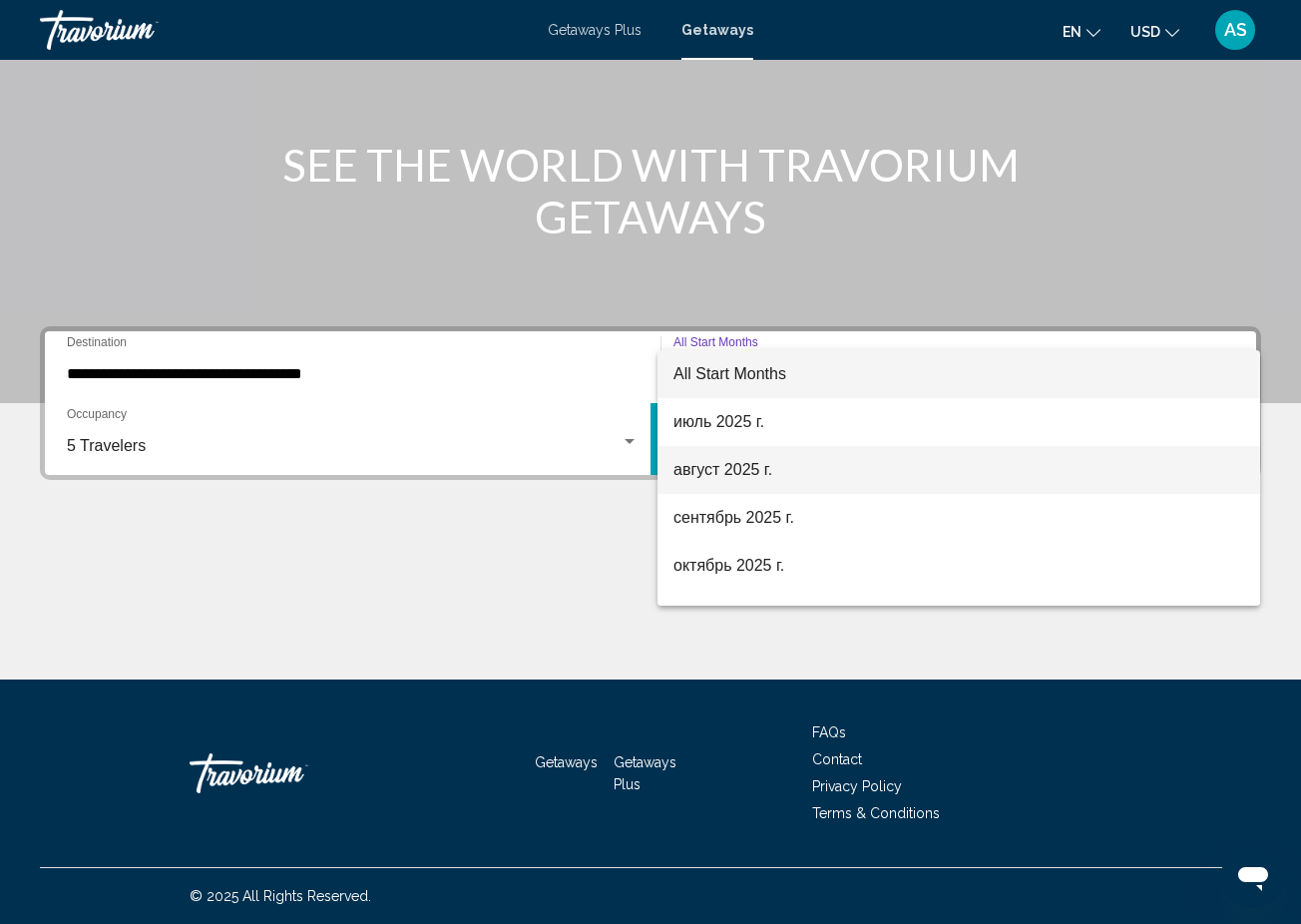 click on "август 2025 г." at bounding box center [959, 470] 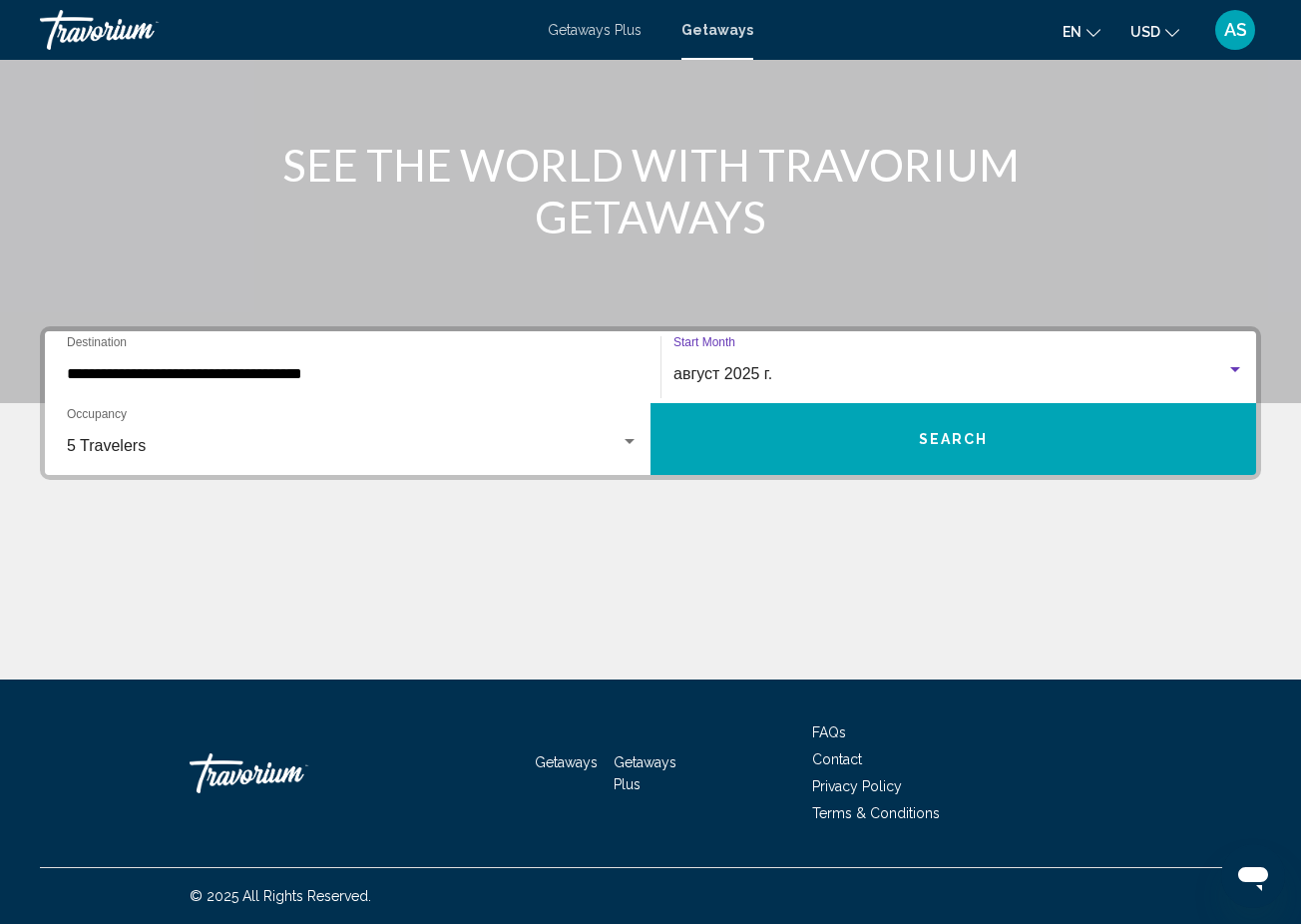 click on "Search" at bounding box center (953, 439) 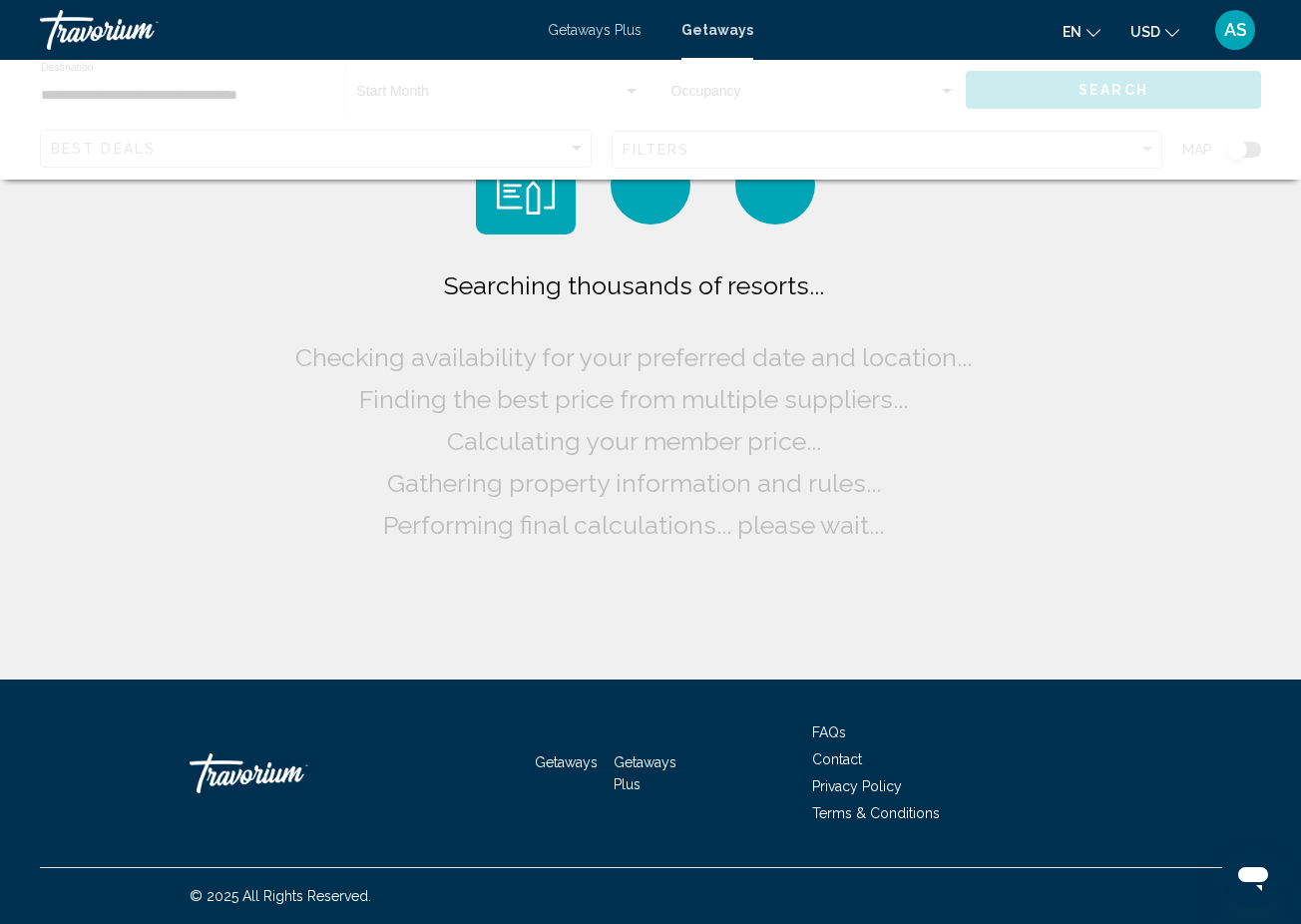 scroll, scrollTop: 0, scrollLeft: 0, axis: both 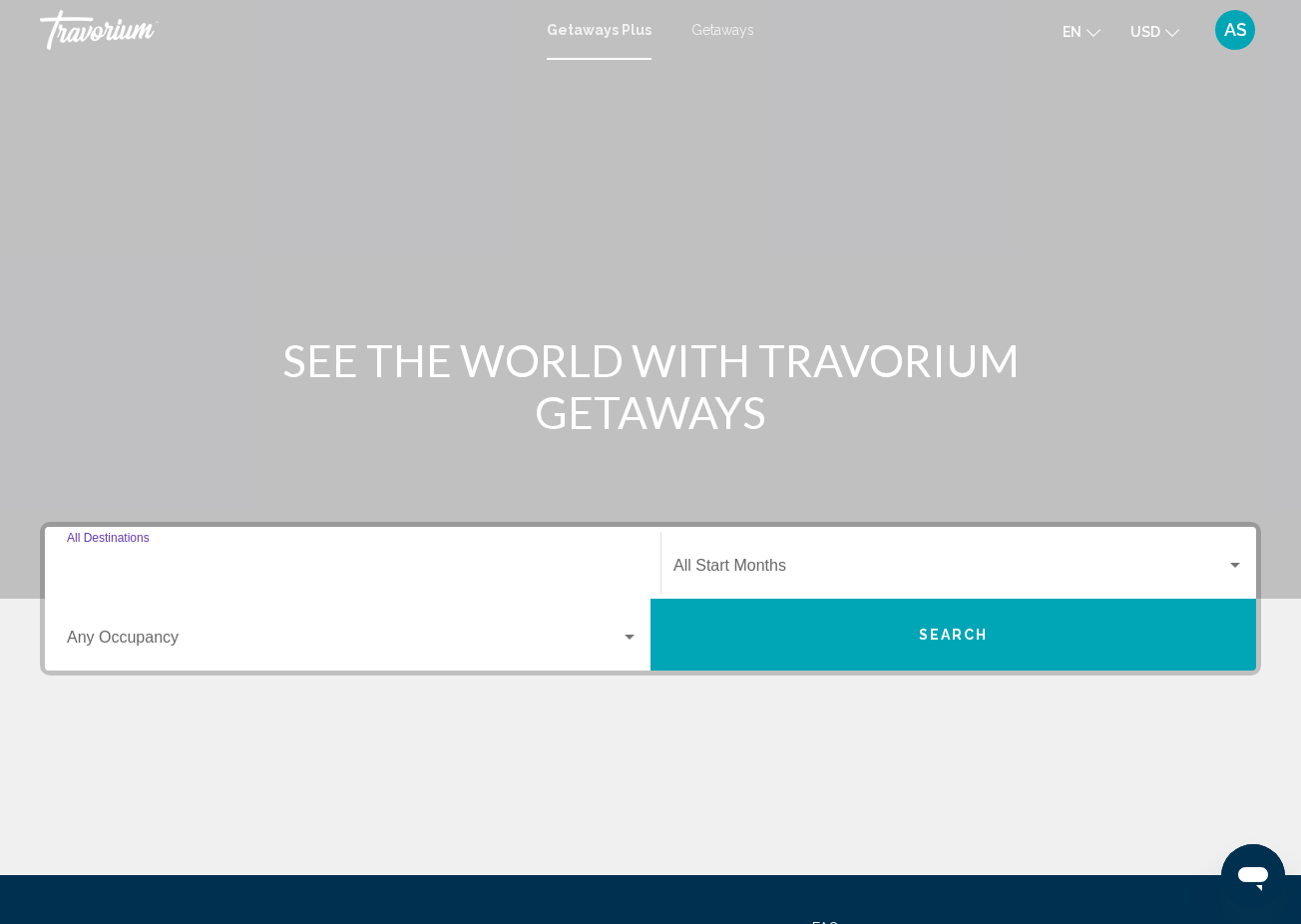 click on "Destination All Destinations" at bounding box center [352, 570] 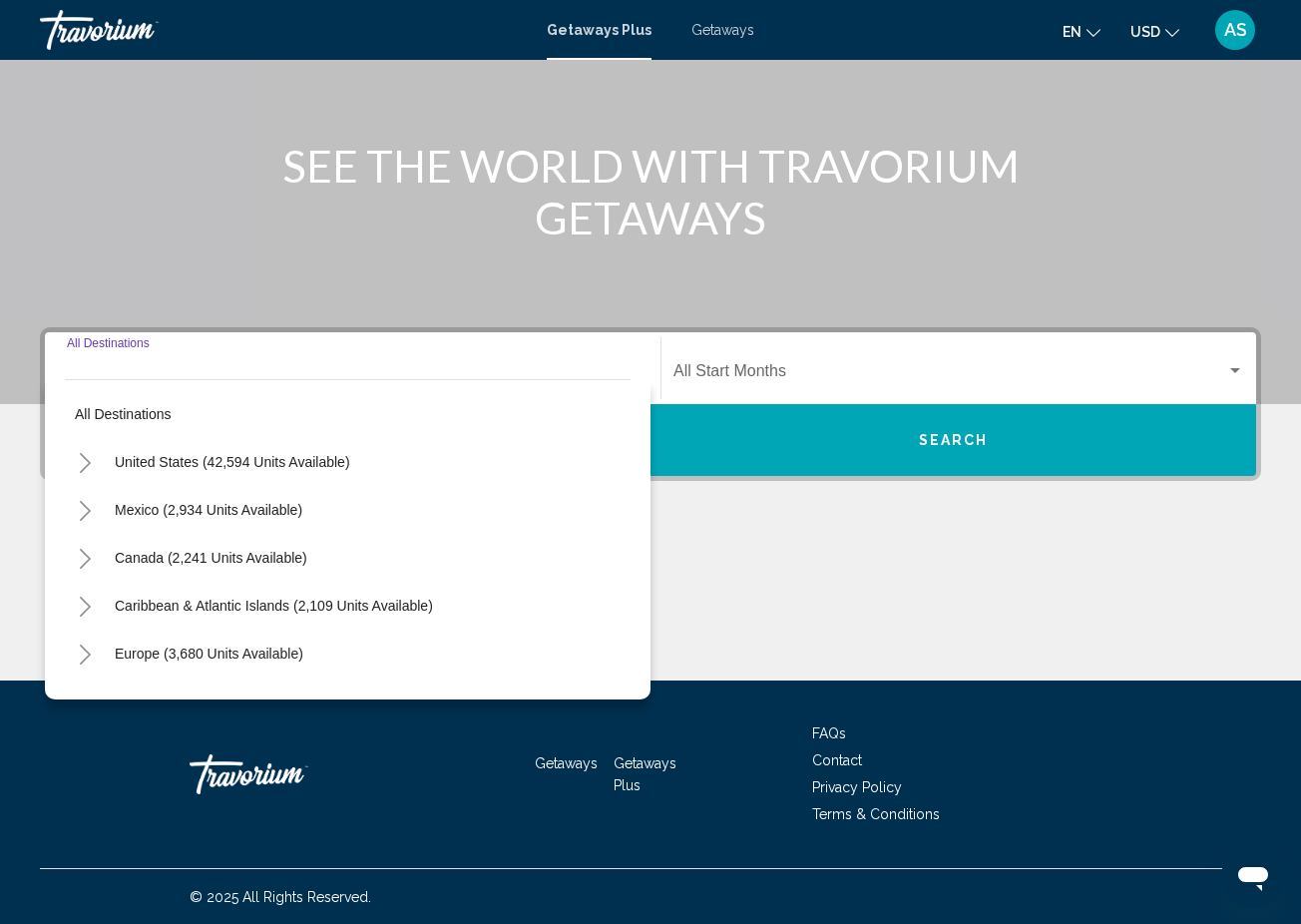 scroll, scrollTop: 196, scrollLeft: 0, axis: vertical 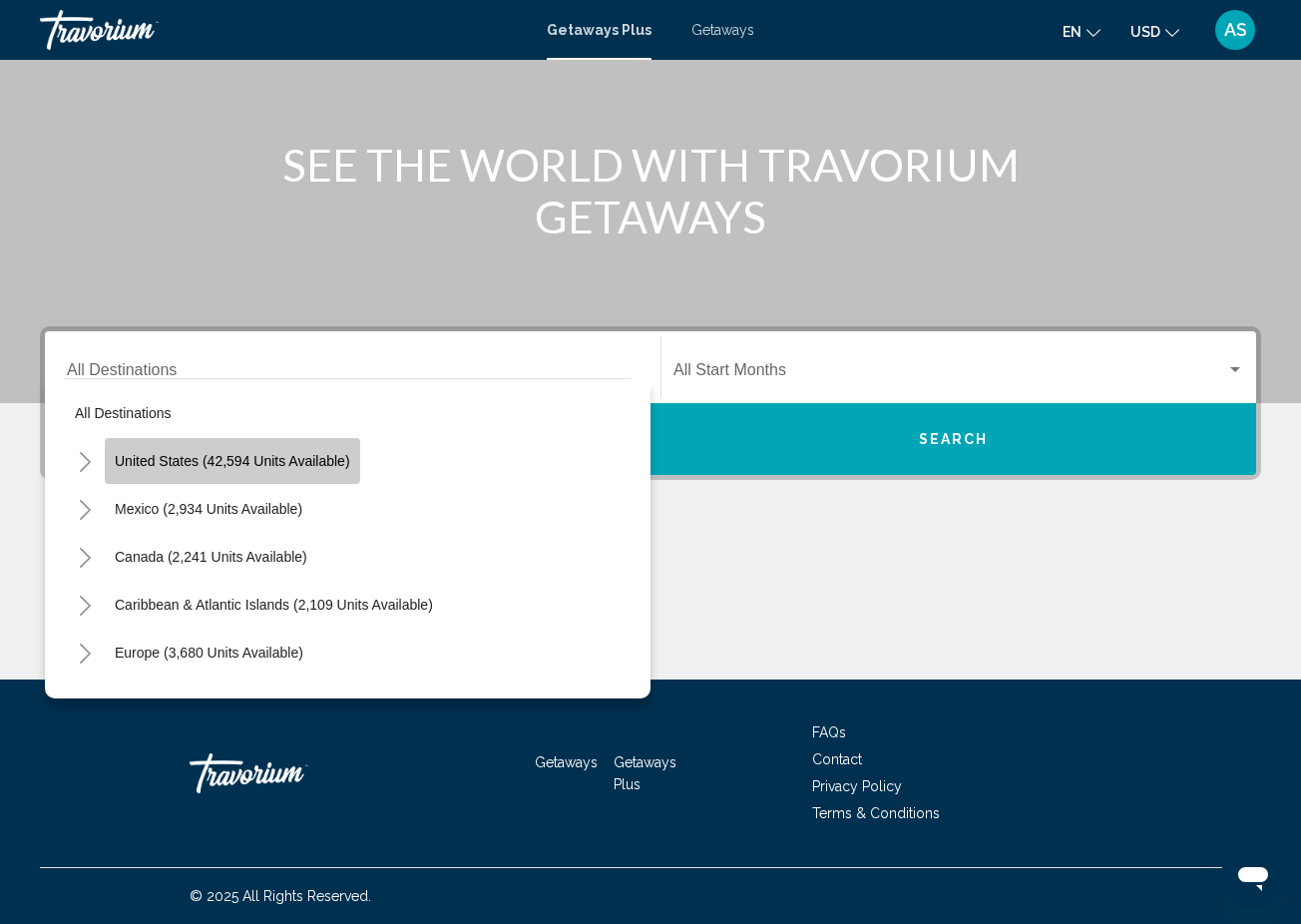 click on "United States (42,594 units available)" 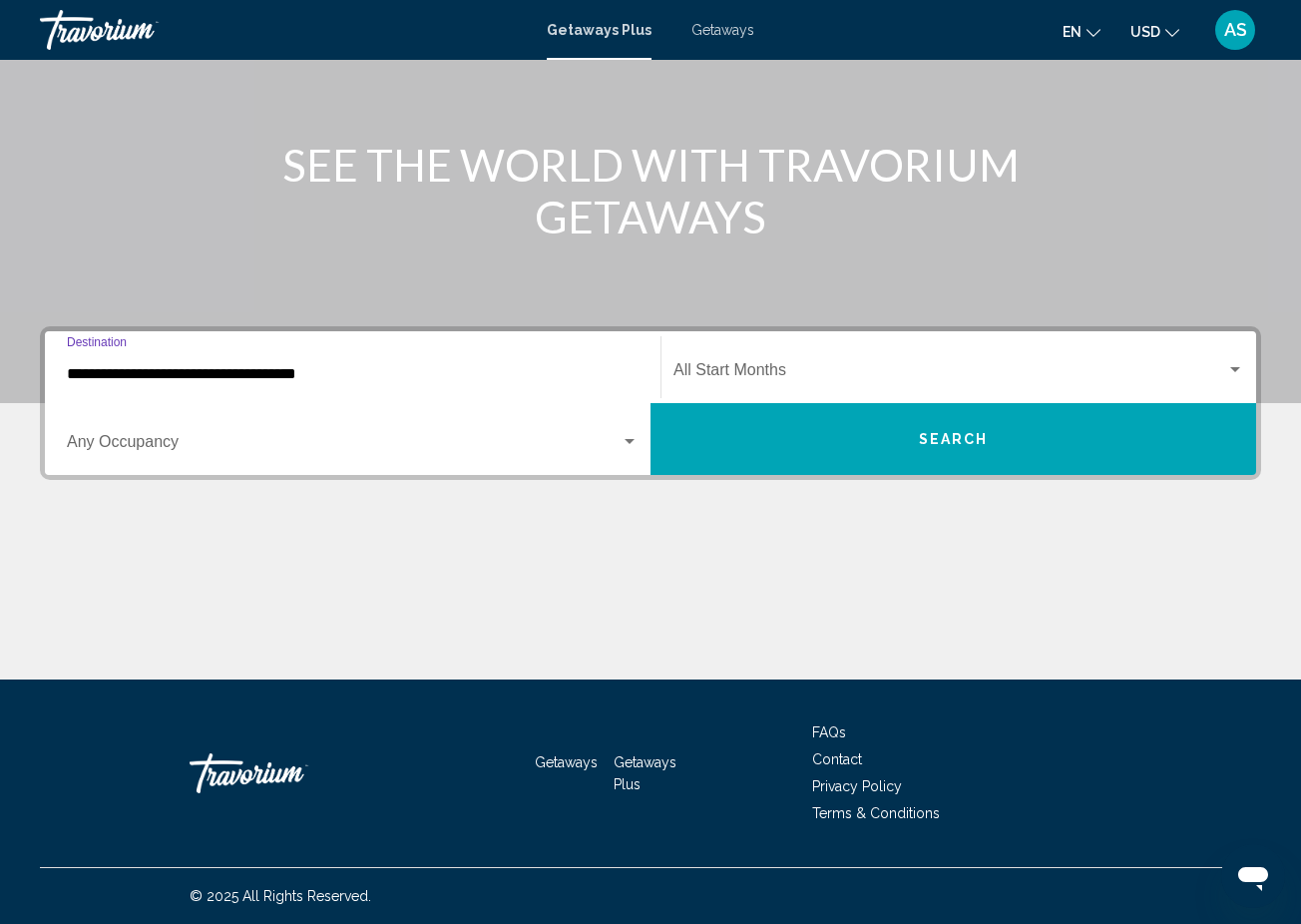 click at bounding box center [630, 441] 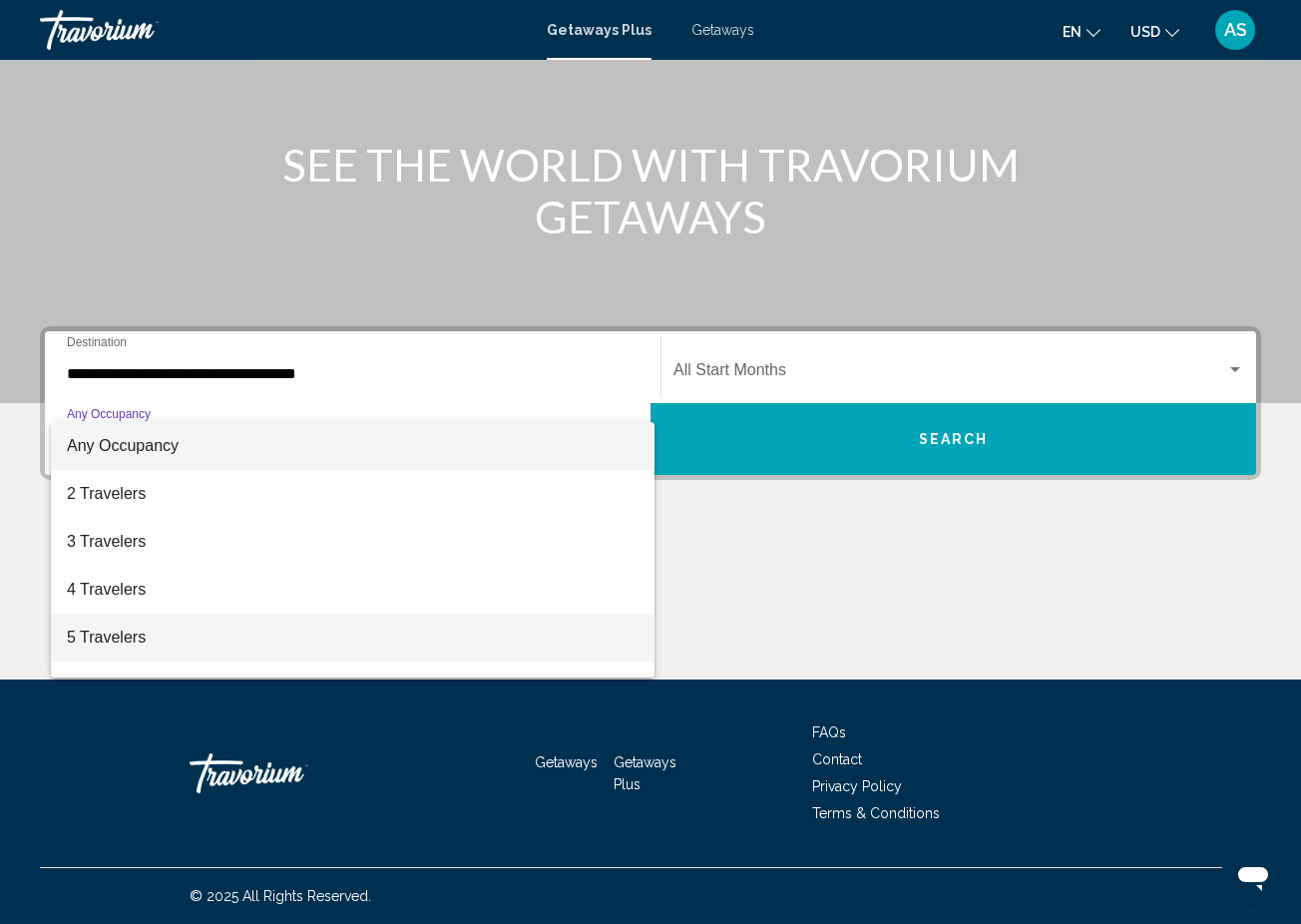 click on "5 Travelers" at bounding box center [352, 638] 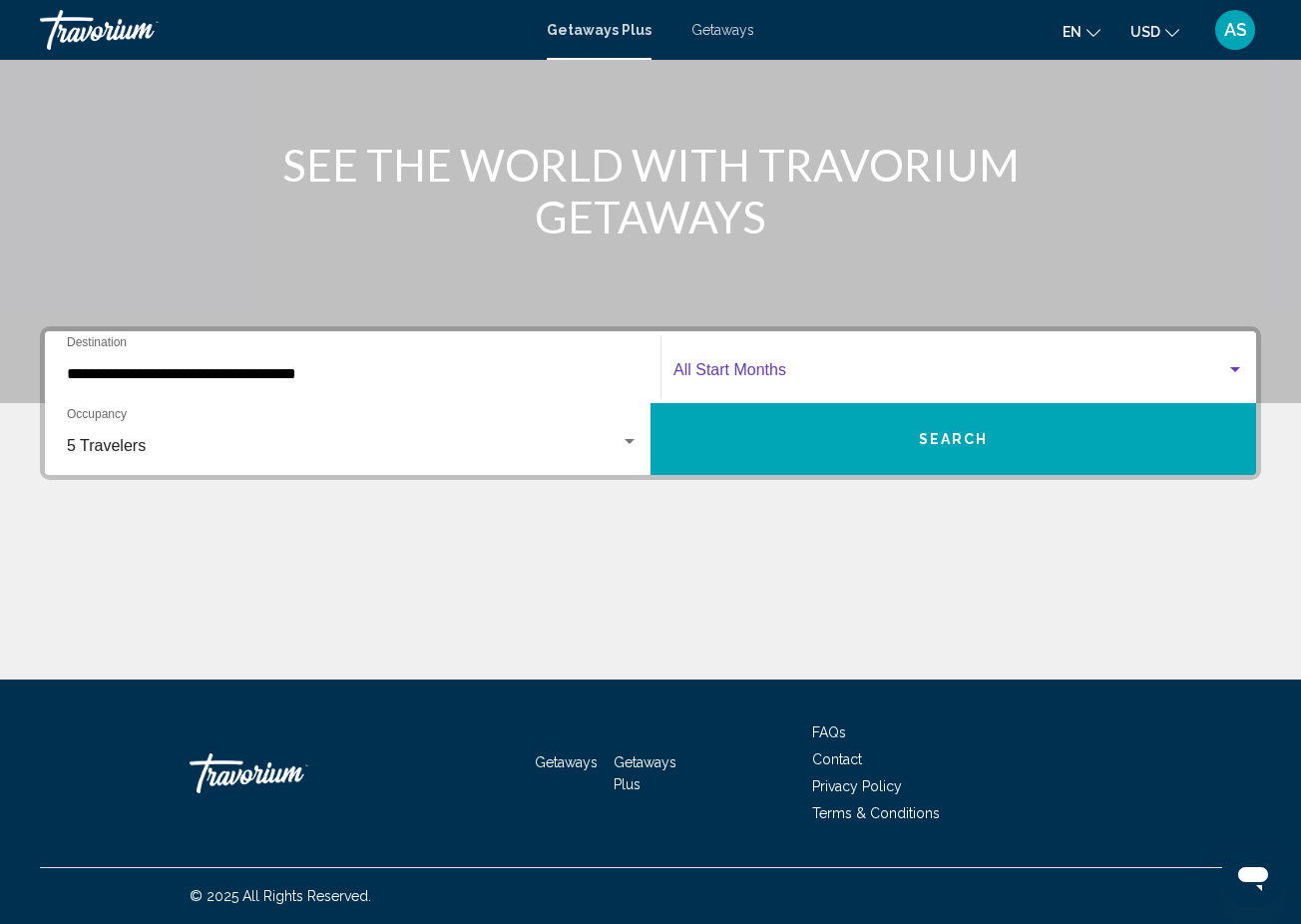click at bounding box center (950, 374) 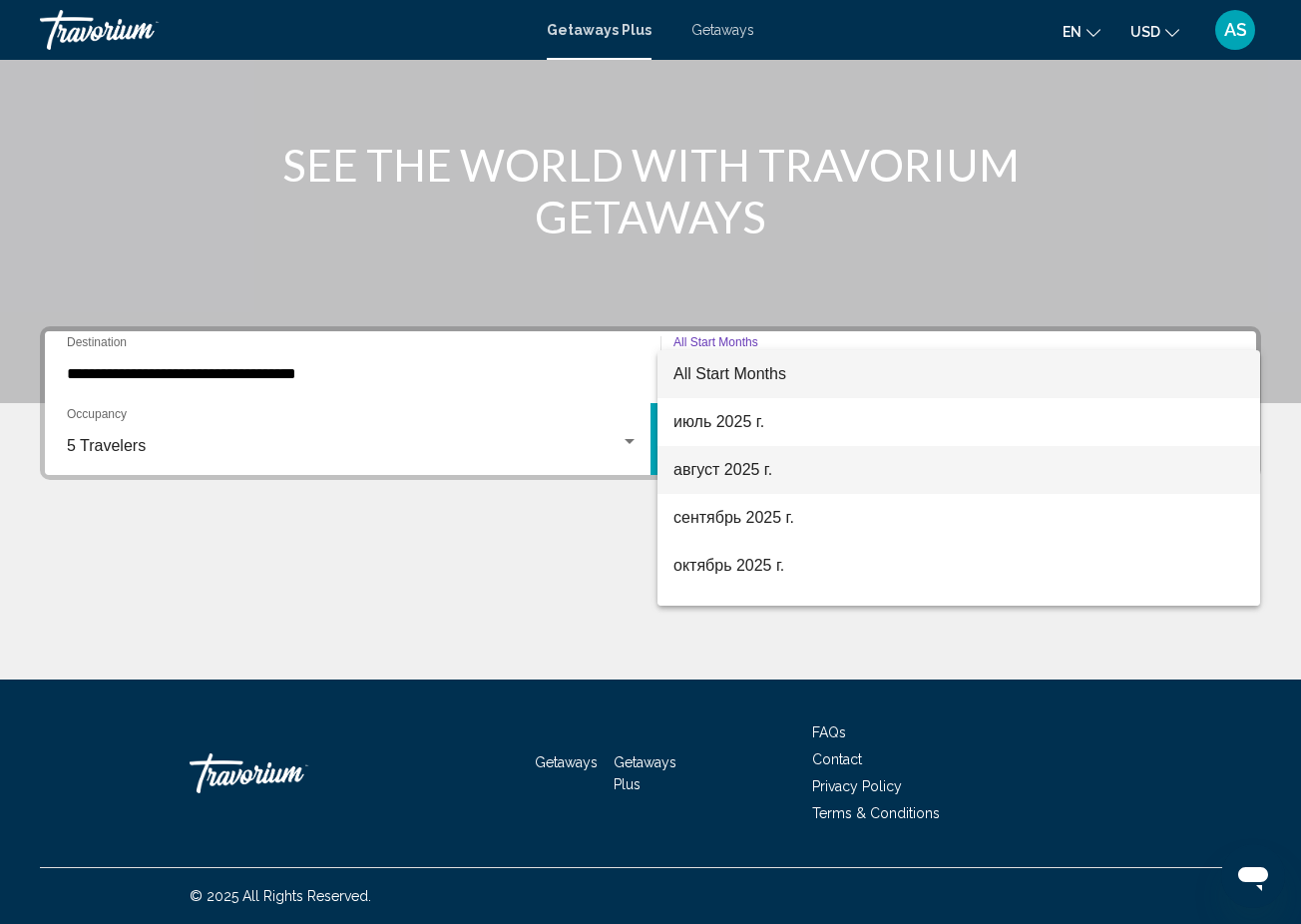 click on "август 2025 г." at bounding box center [959, 470] 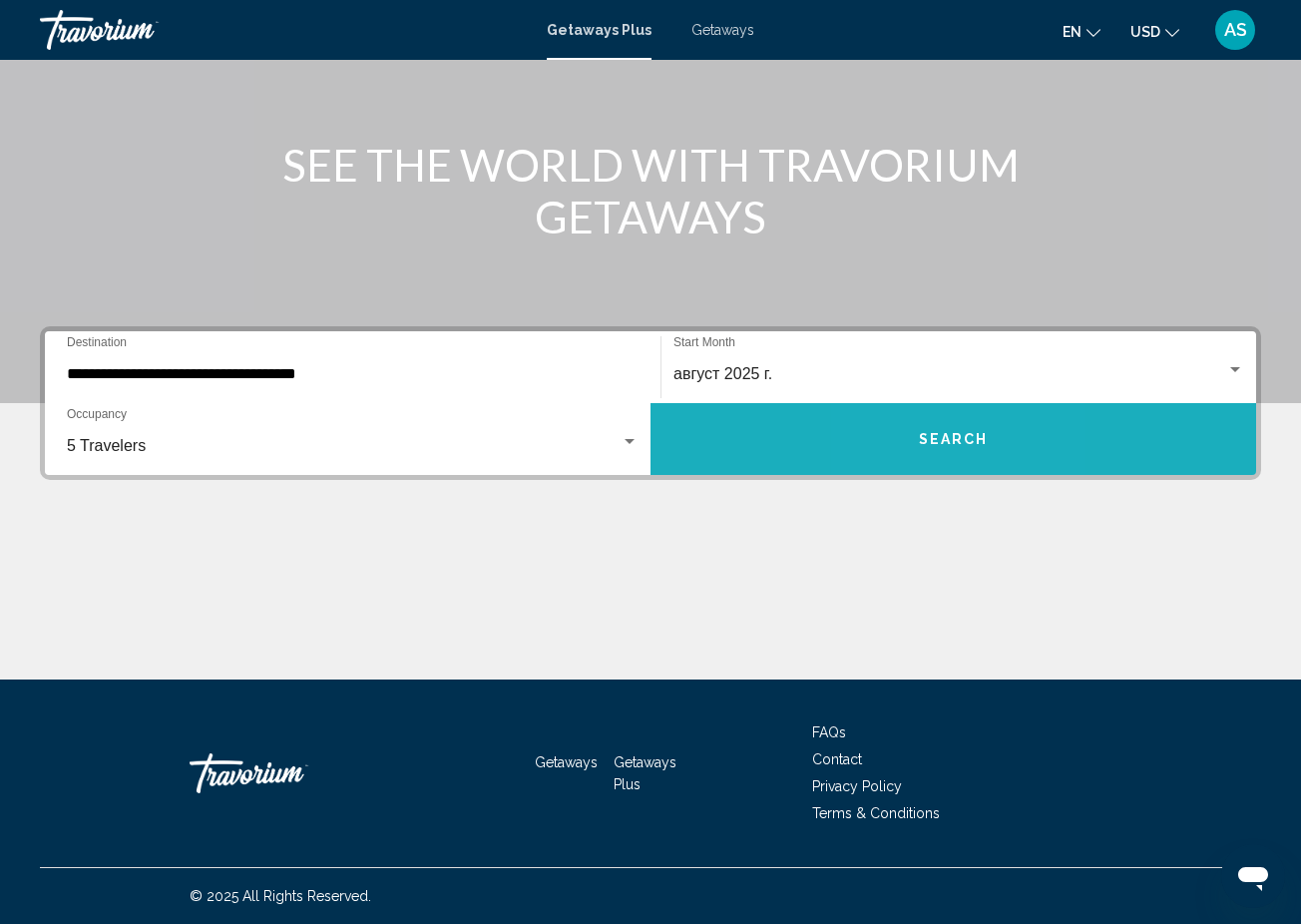click on "Search" at bounding box center [953, 439] 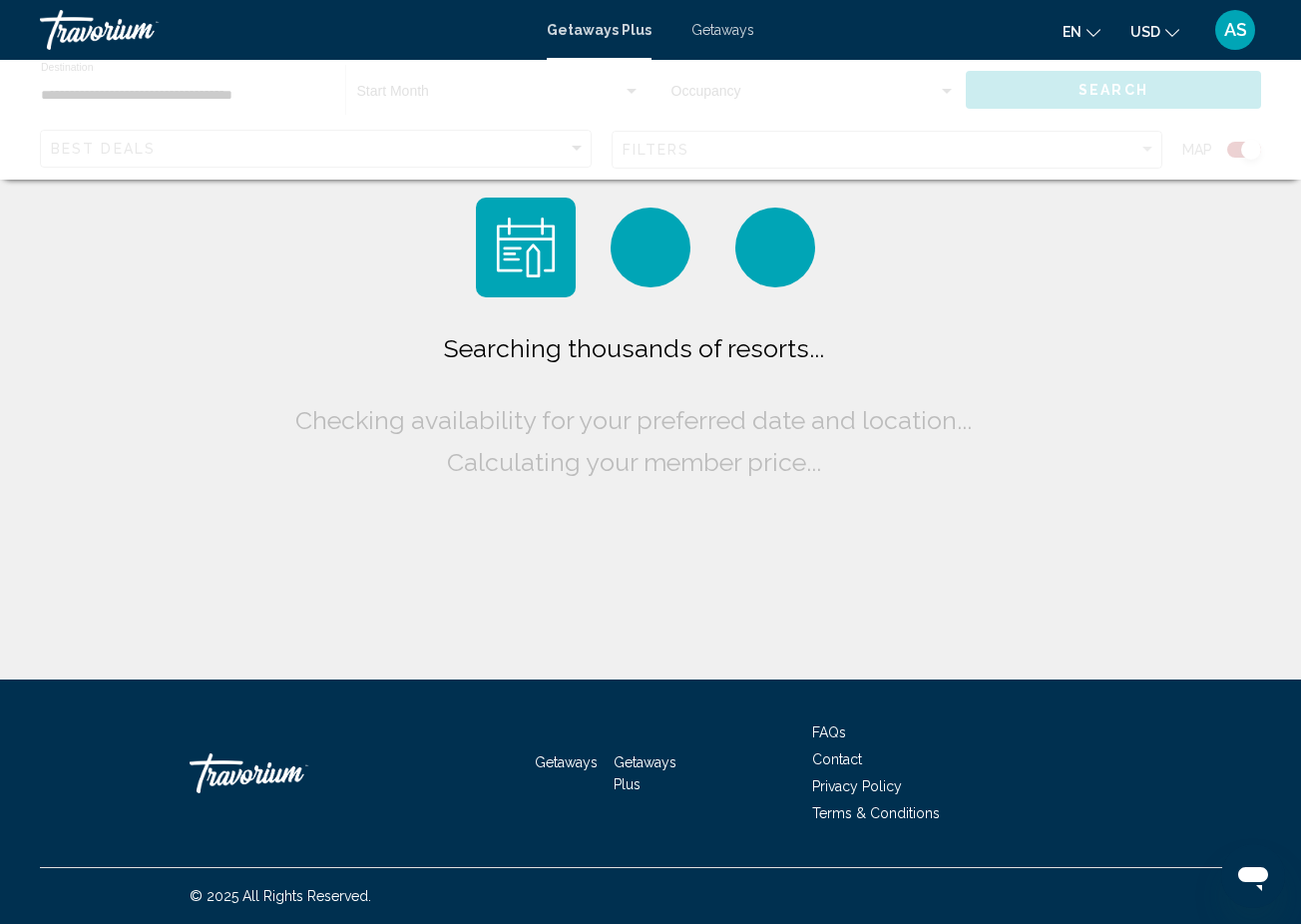scroll, scrollTop: 0, scrollLeft: 0, axis: both 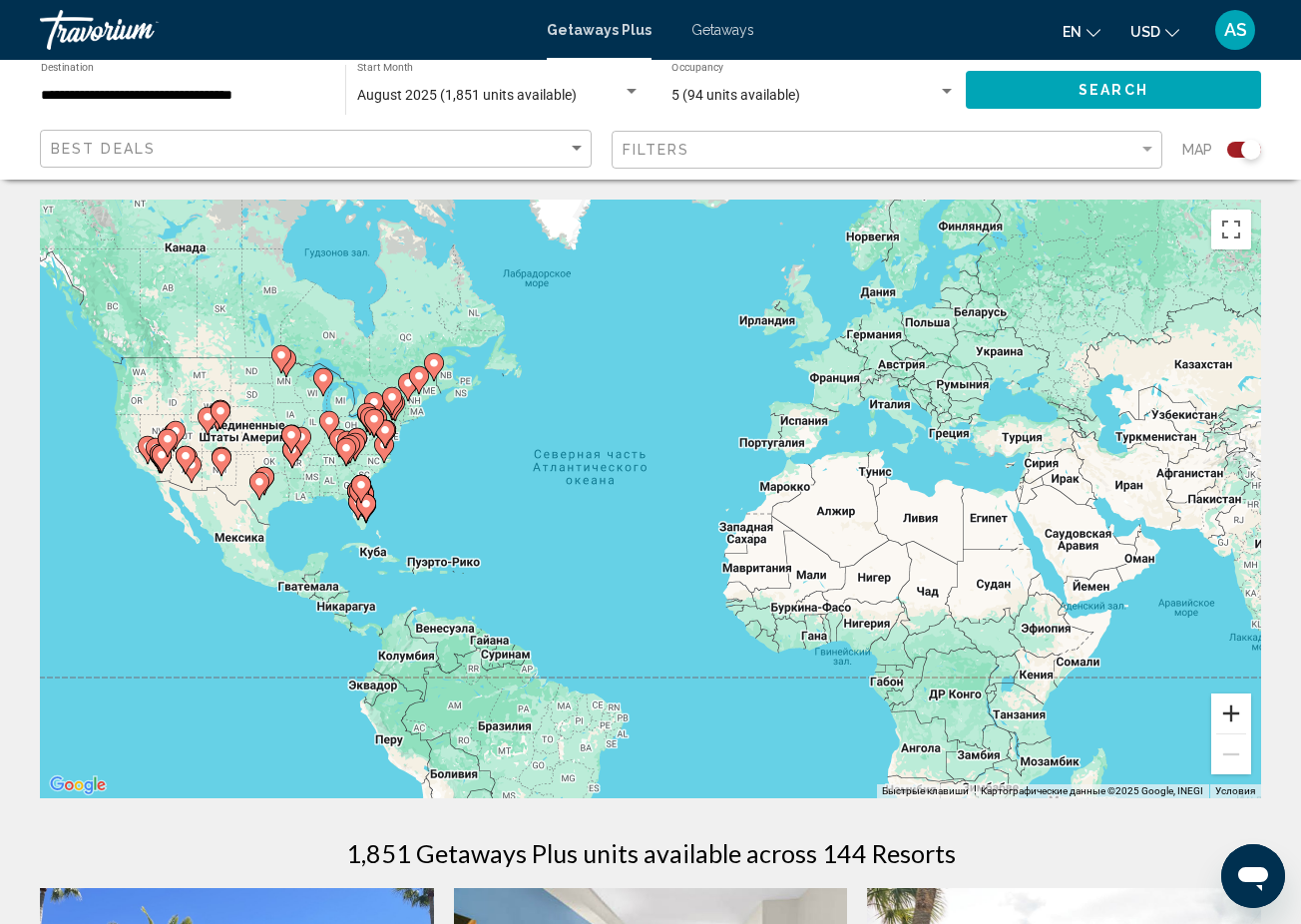 click at bounding box center (1231, 713) 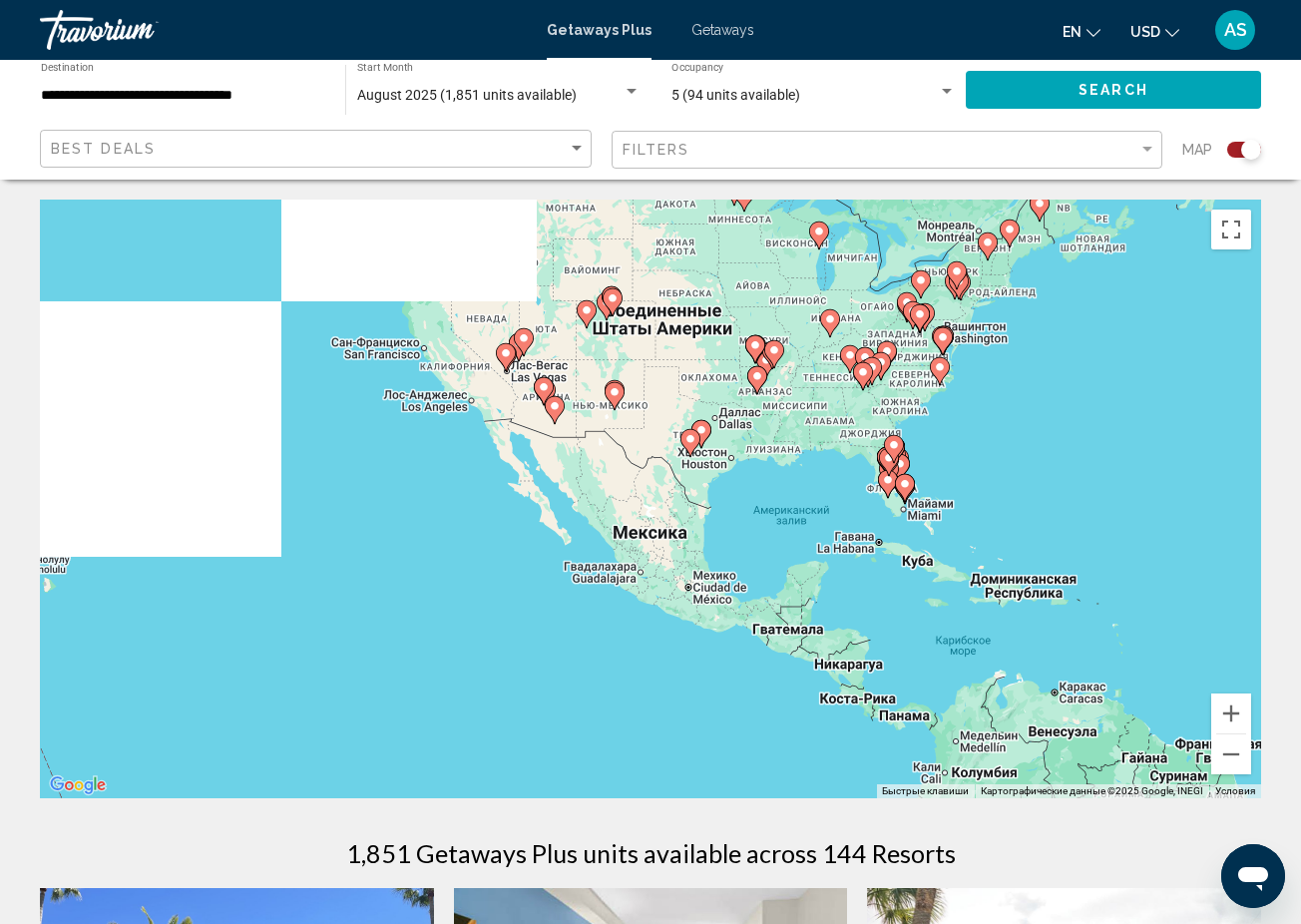 drag, startPoint x: 222, startPoint y: 413, endPoint x: 1069, endPoint y: 368, distance: 848.1946 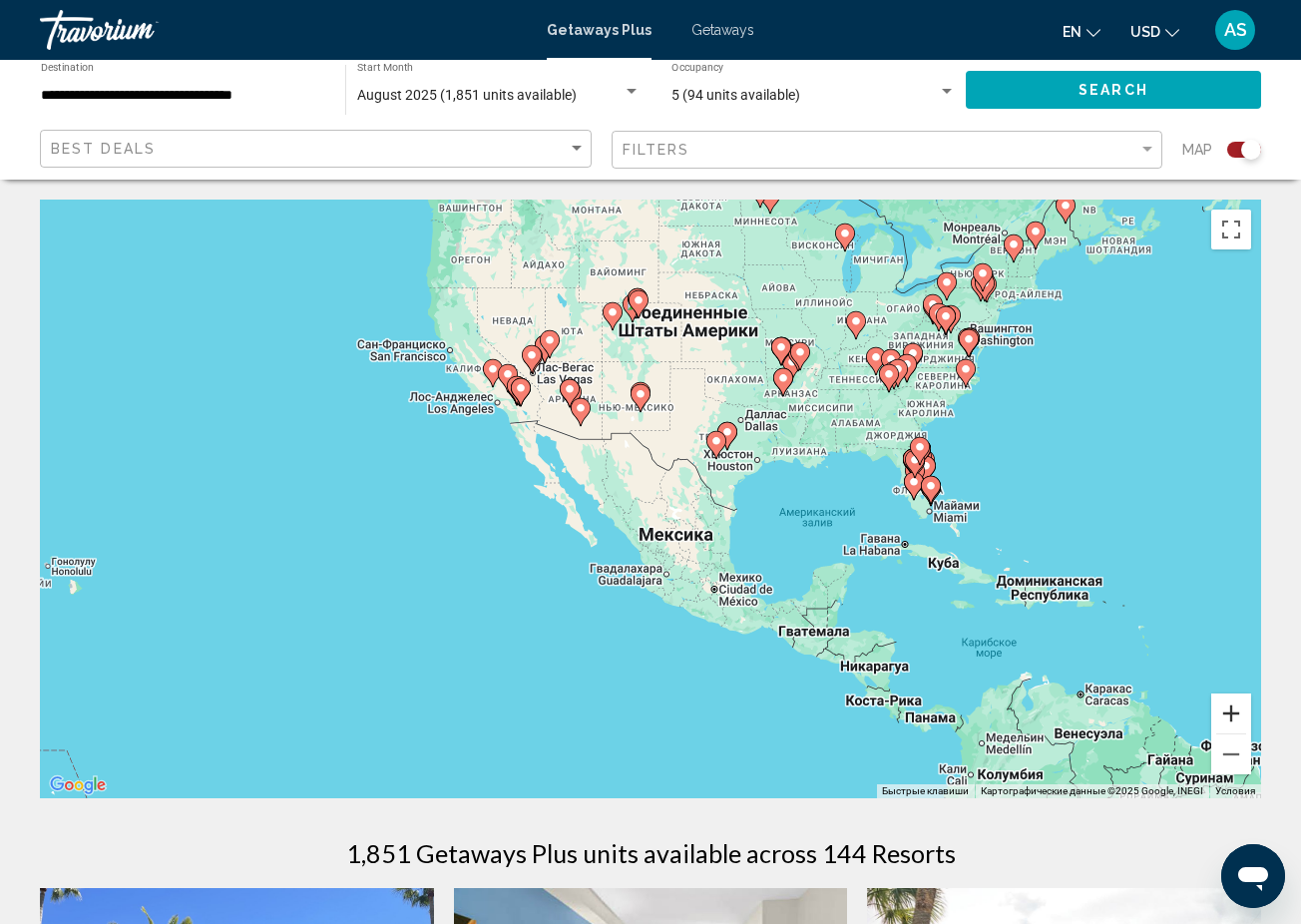 click at bounding box center (1231, 713) 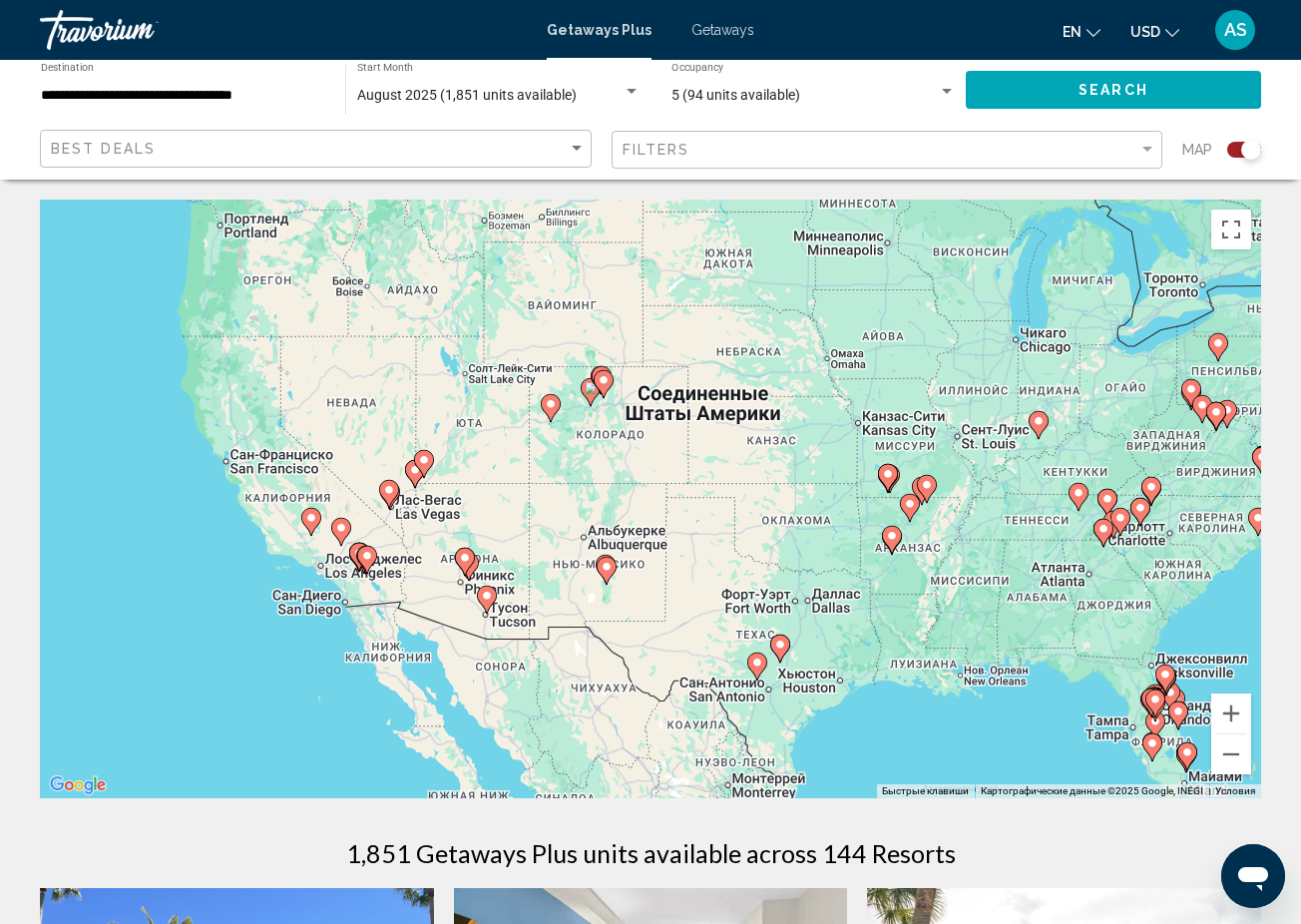 drag, startPoint x: 508, startPoint y: 256, endPoint x: 484, endPoint y: 520, distance: 265.08866 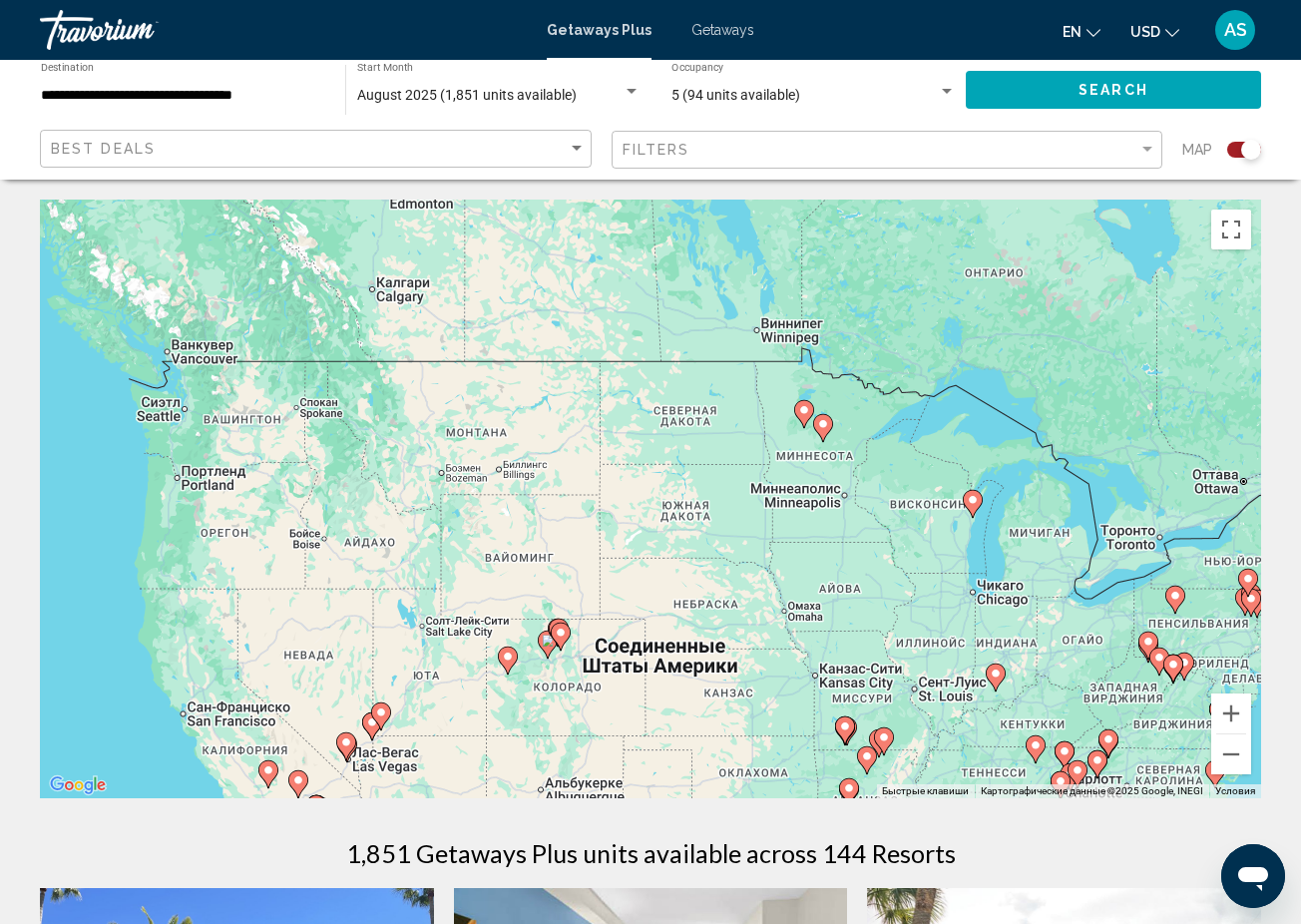 drag, startPoint x: 813, startPoint y: 332, endPoint x: 789, endPoint y: 599, distance: 268.07648 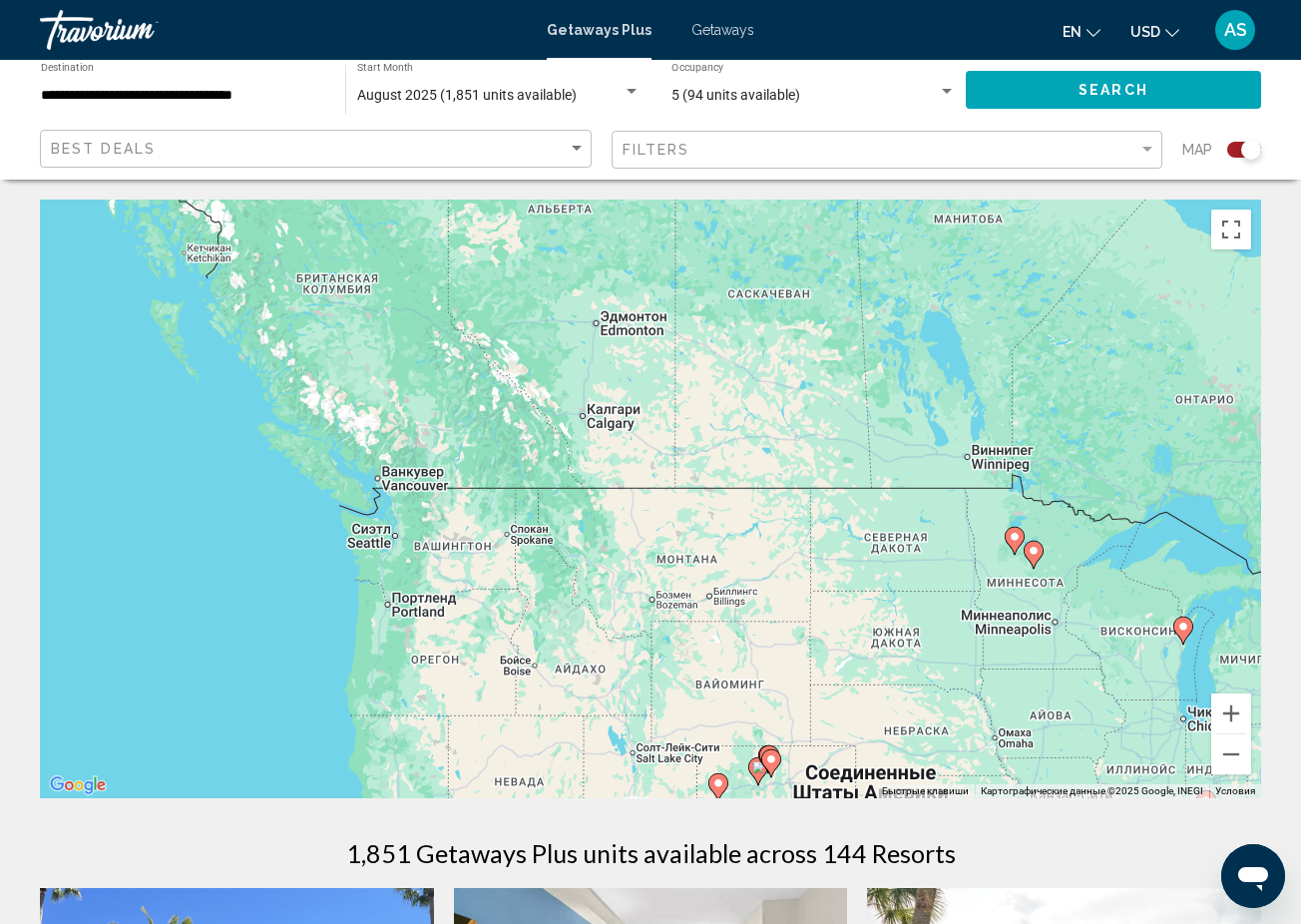 drag, startPoint x: 528, startPoint y: 554, endPoint x: 710, endPoint y: 701, distance: 233.95085 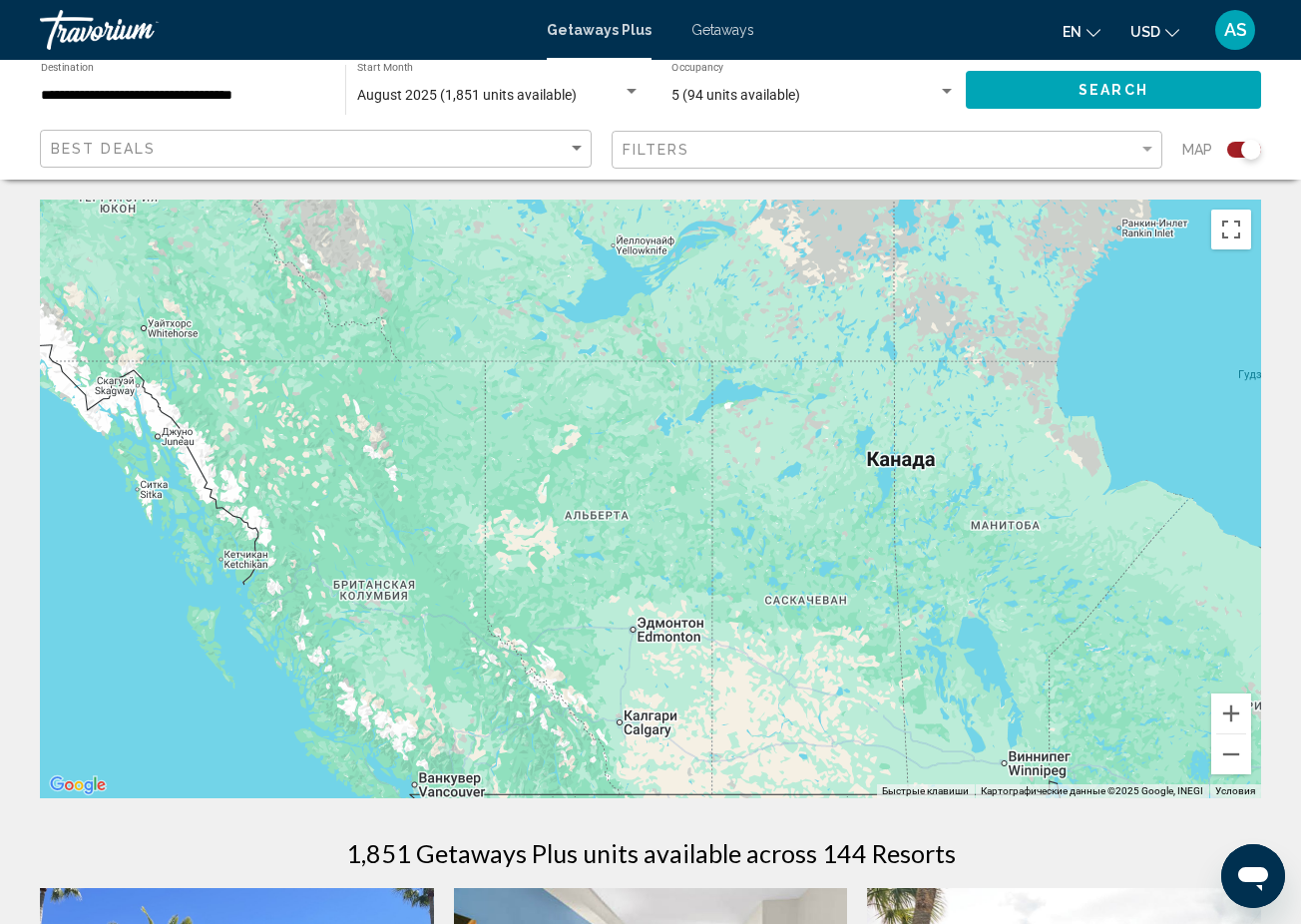 drag, startPoint x: 710, startPoint y: 701, endPoint x: 746, endPoint y: 974, distance: 275.3634 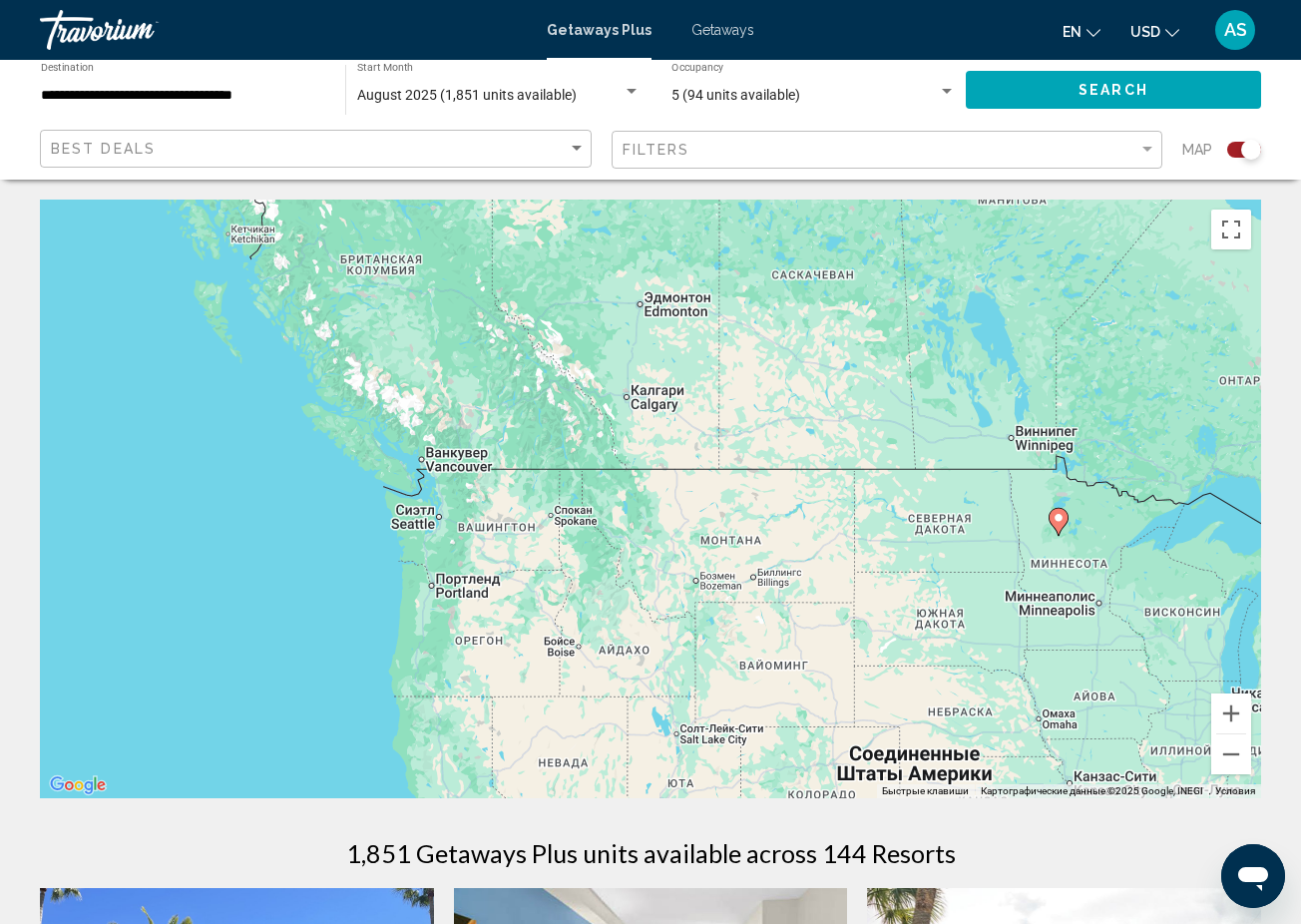drag, startPoint x: 577, startPoint y: 559, endPoint x: 538, endPoint y: 111, distance: 449.69434 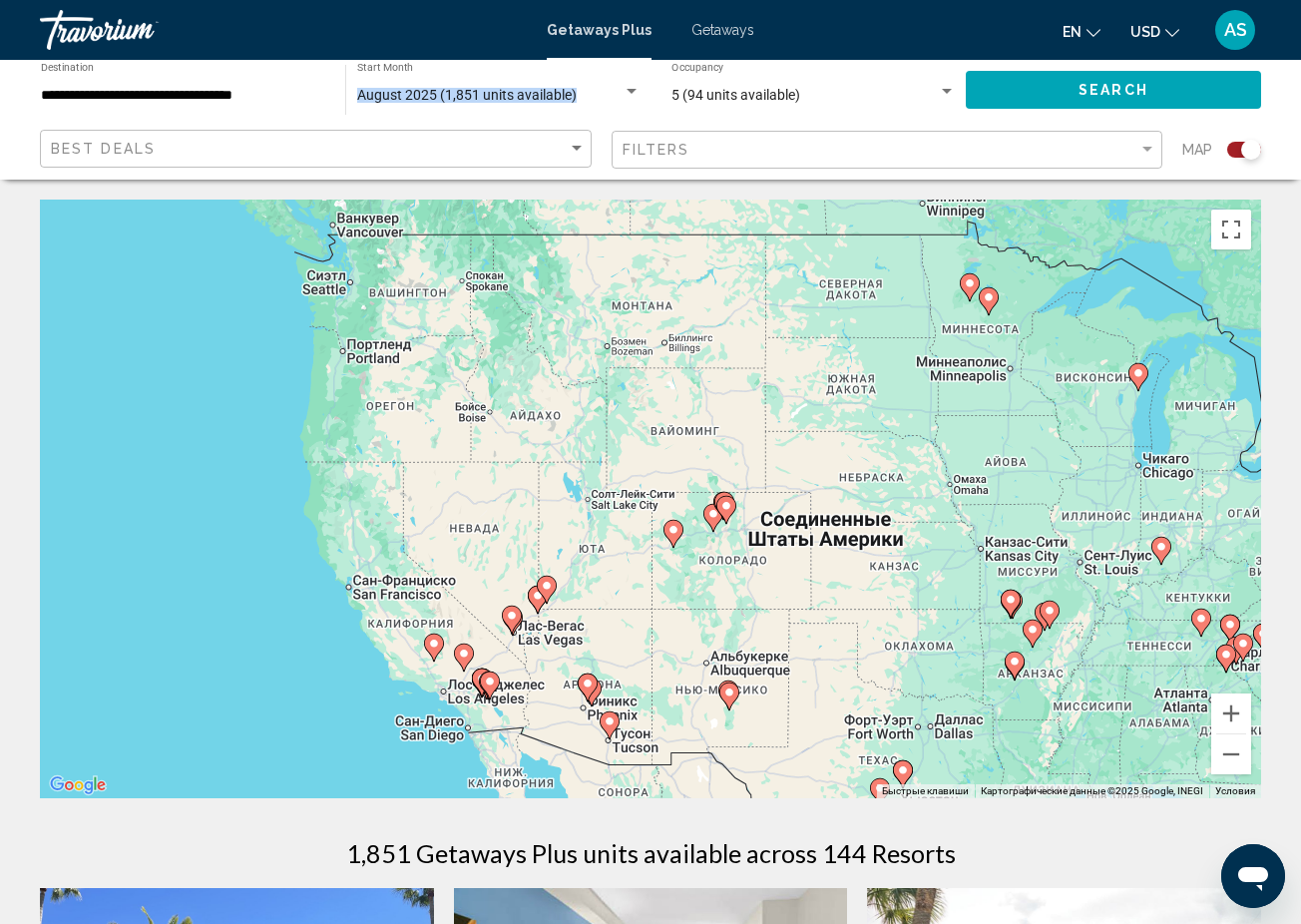 drag, startPoint x: 538, startPoint y: 111, endPoint x: 425, endPoint y: 76, distance: 118.29624 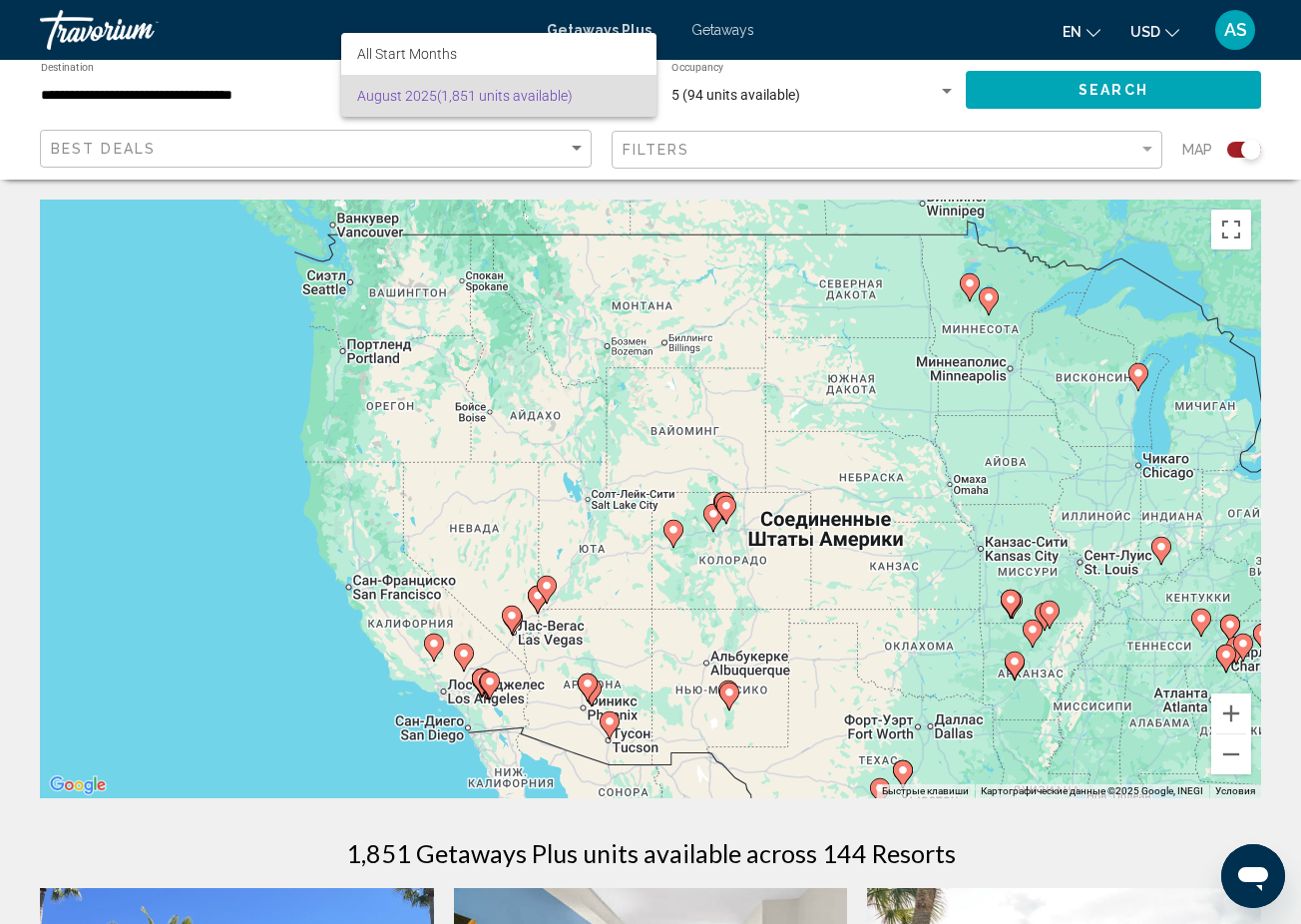 drag, startPoint x: 701, startPoint y: 438, endPoint x: 451, endPoint y: 425, distance: 250.33777 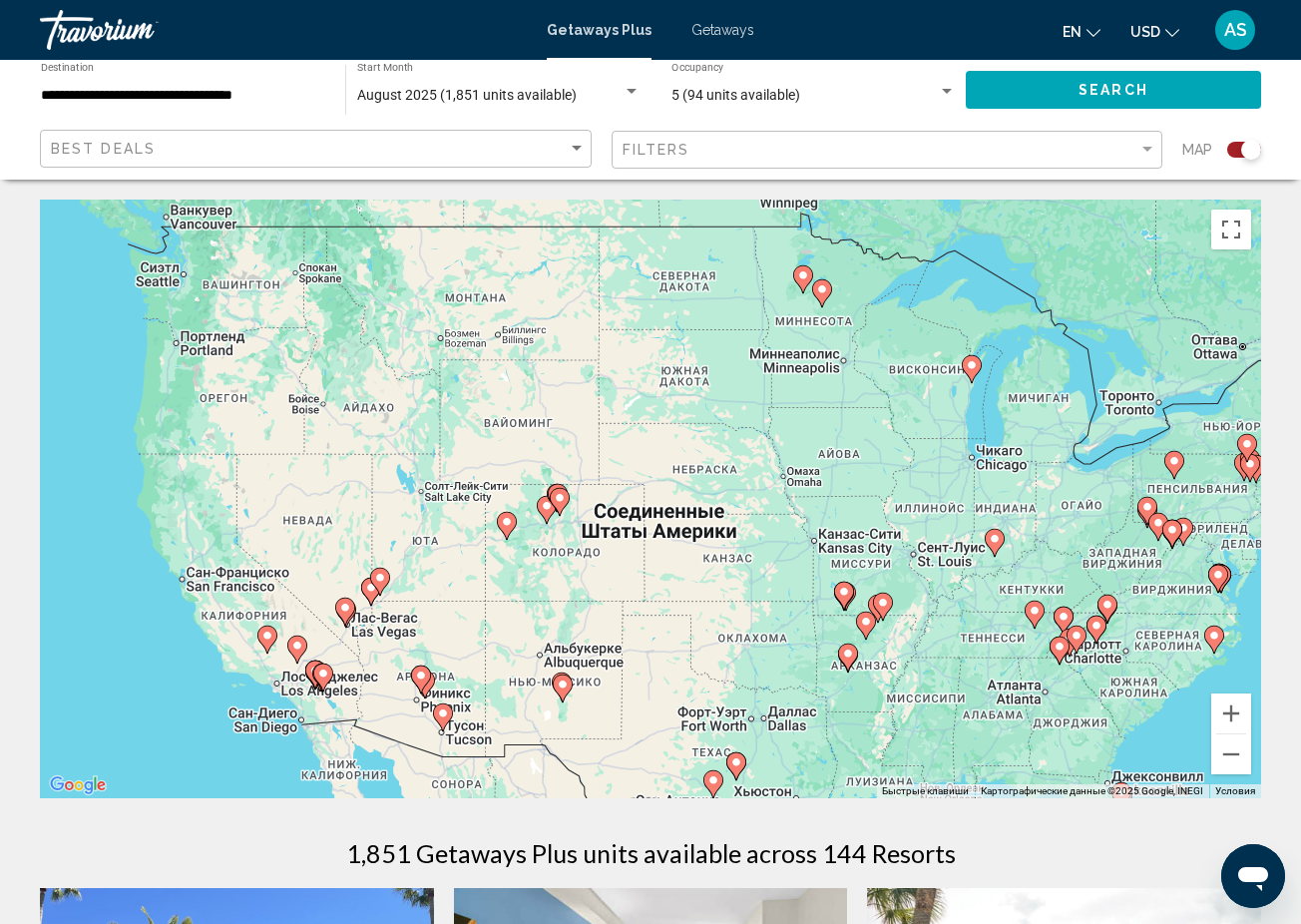 drag, startPoint x: 567, startPoint y: 430, endPoint x: 395, endPoint y: 422, distance: 172.18595 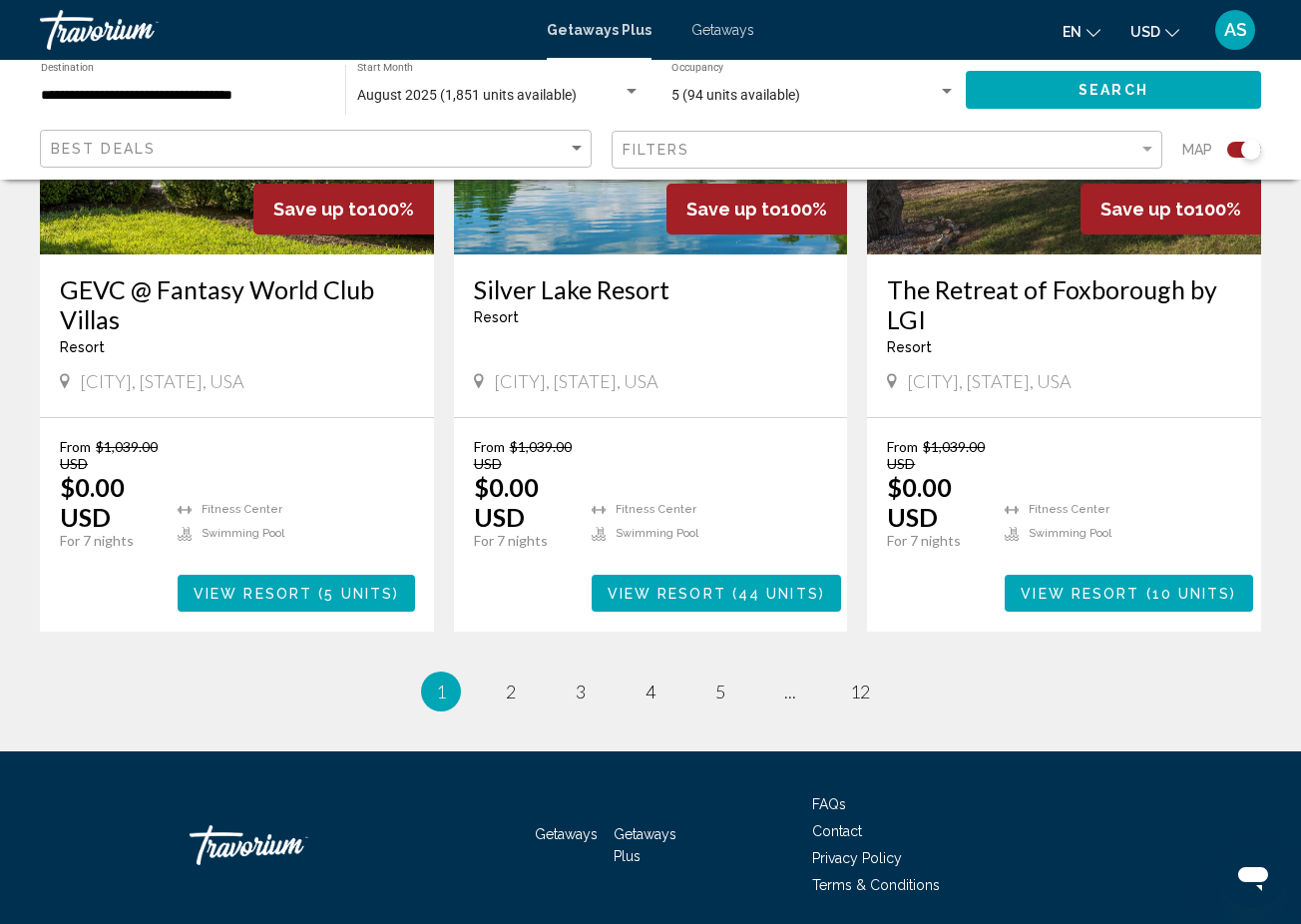 scroll, scrollTop: 3198, scrollLeft: 0, axis: vertical 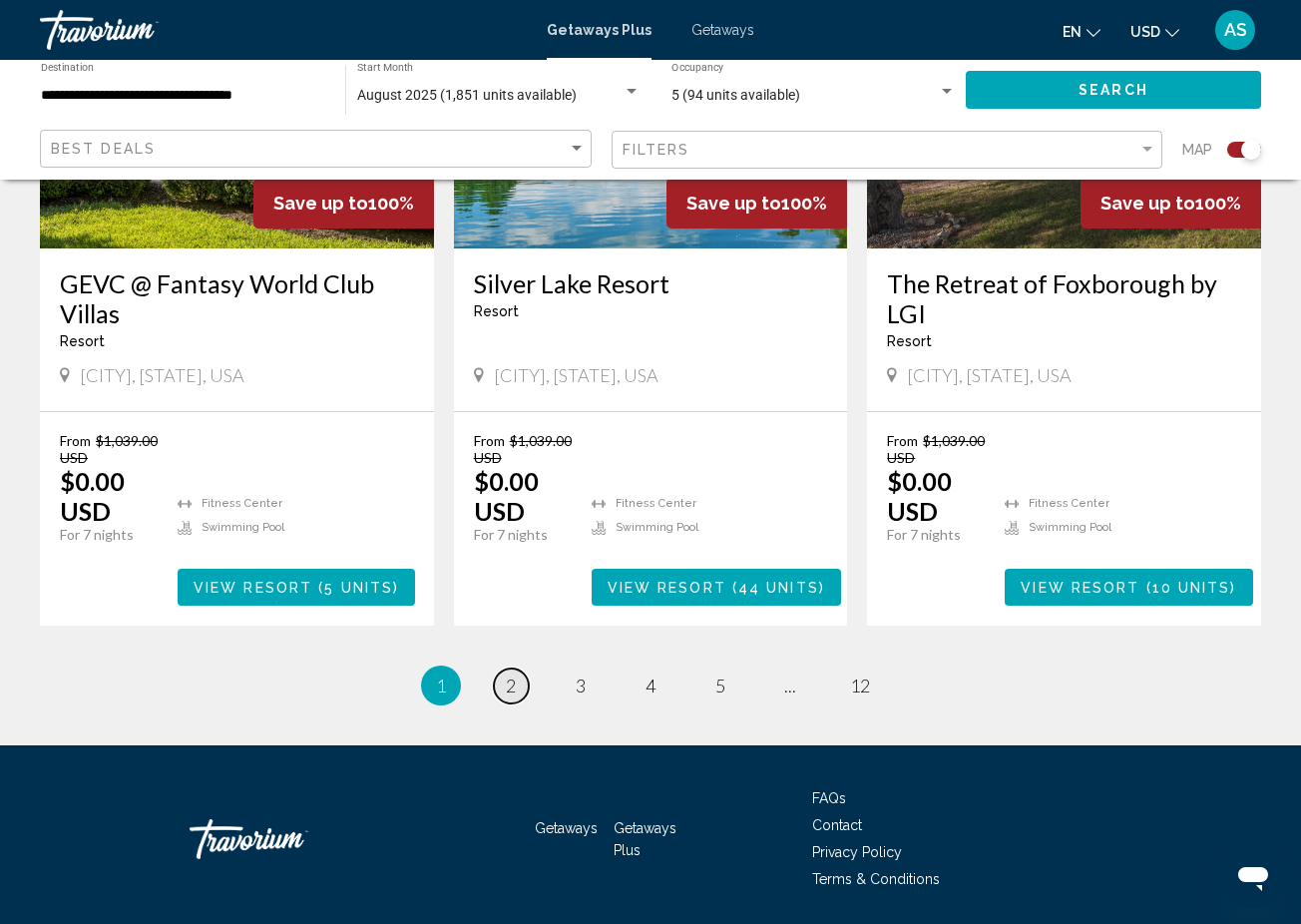 click on "2" at bounding box center (511, 686) 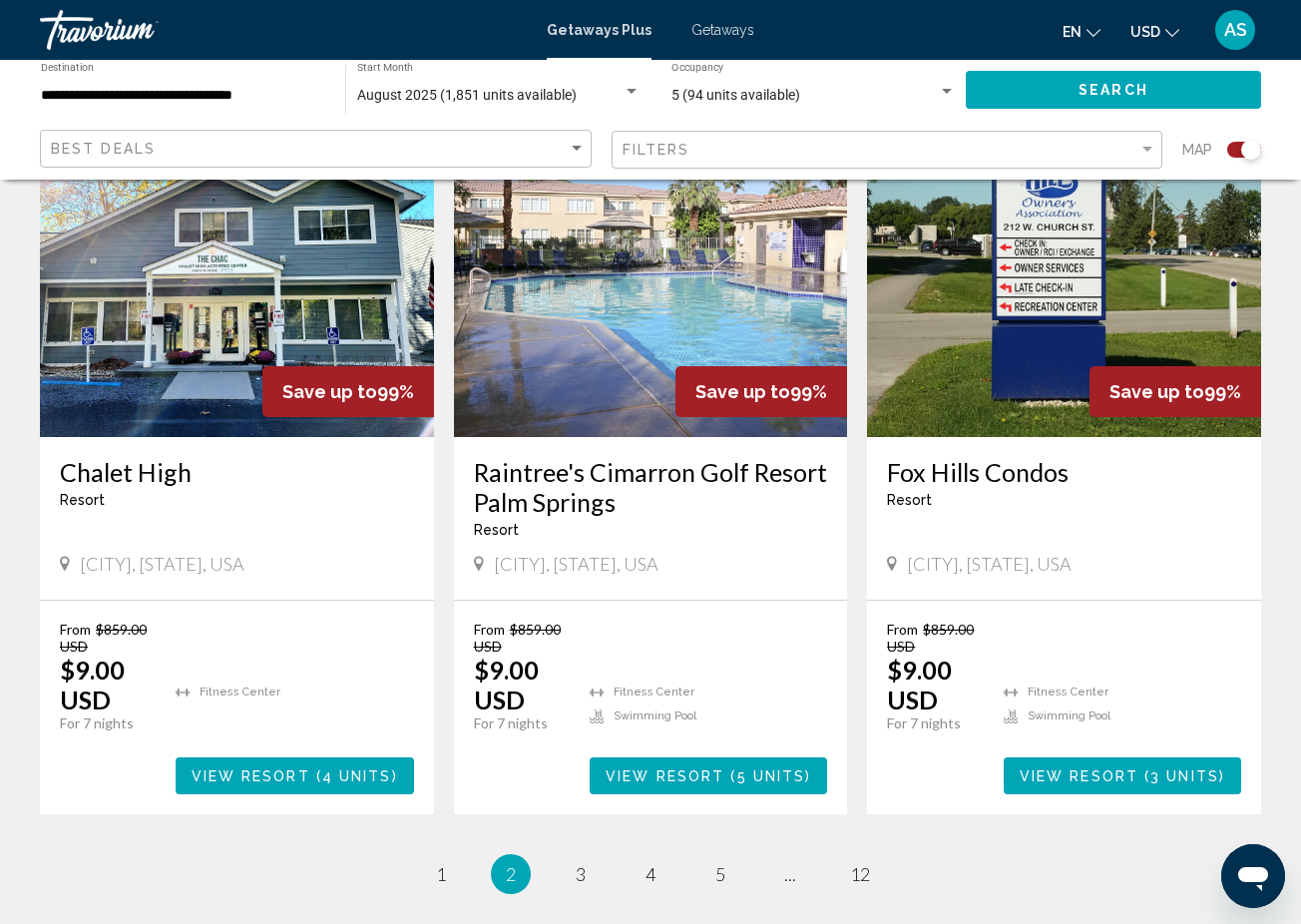 scroll, scrollTop: 2981, scrollLeft: 0, axis: vertical 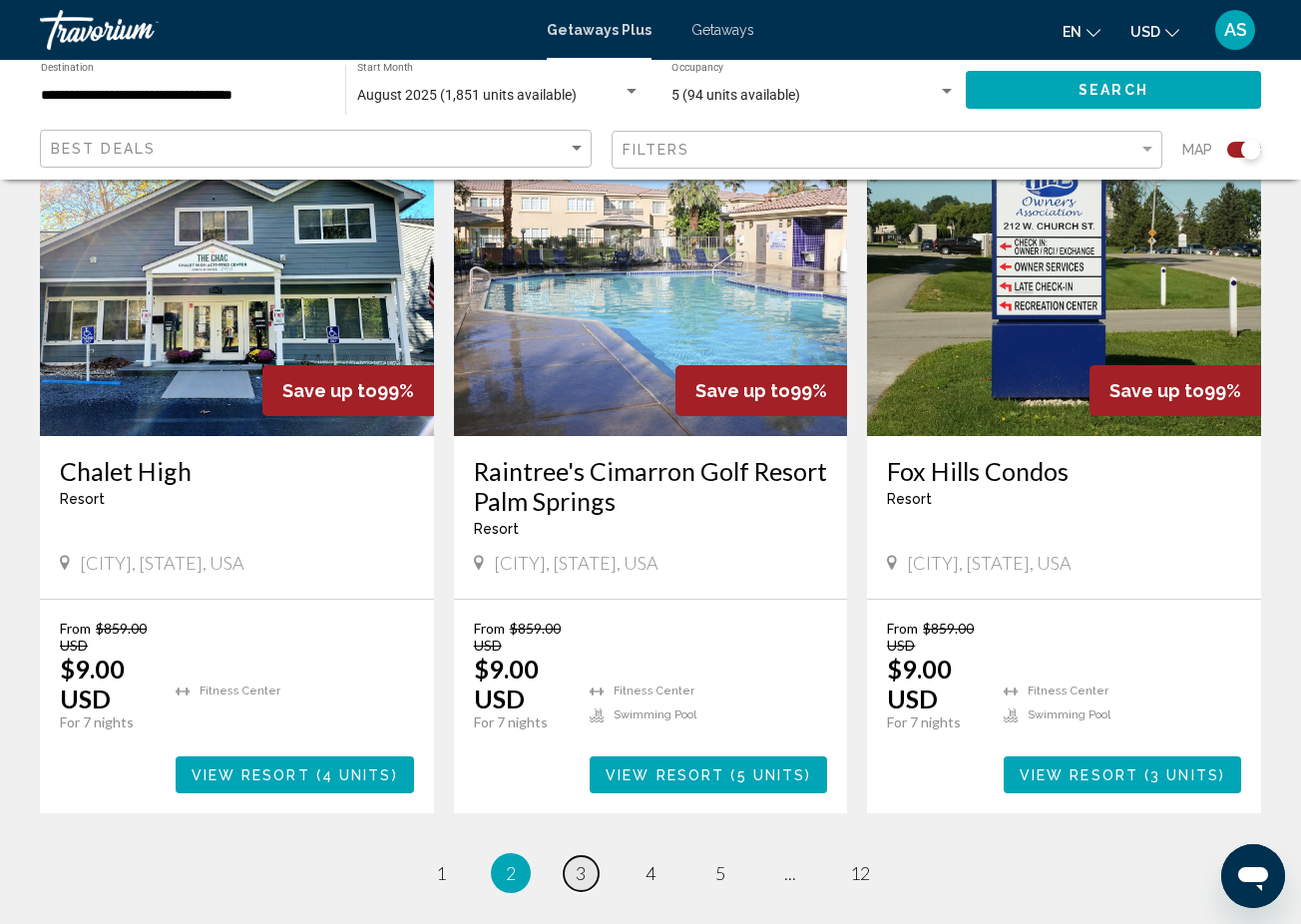 click on "3" at bounding box center [581, 873] 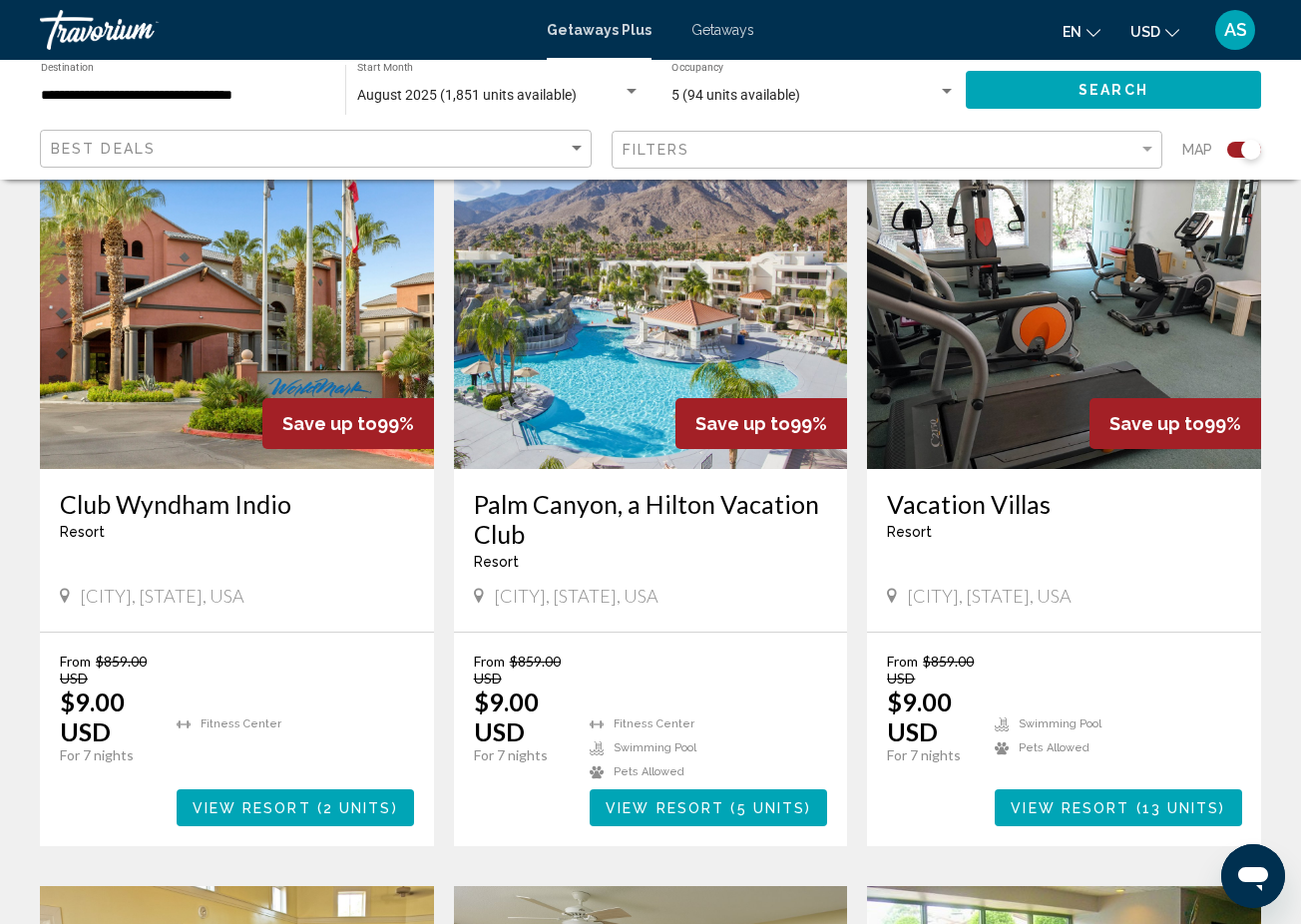 scroll, scrollTop: 2182, scrollLeft: 0, axis: vertical 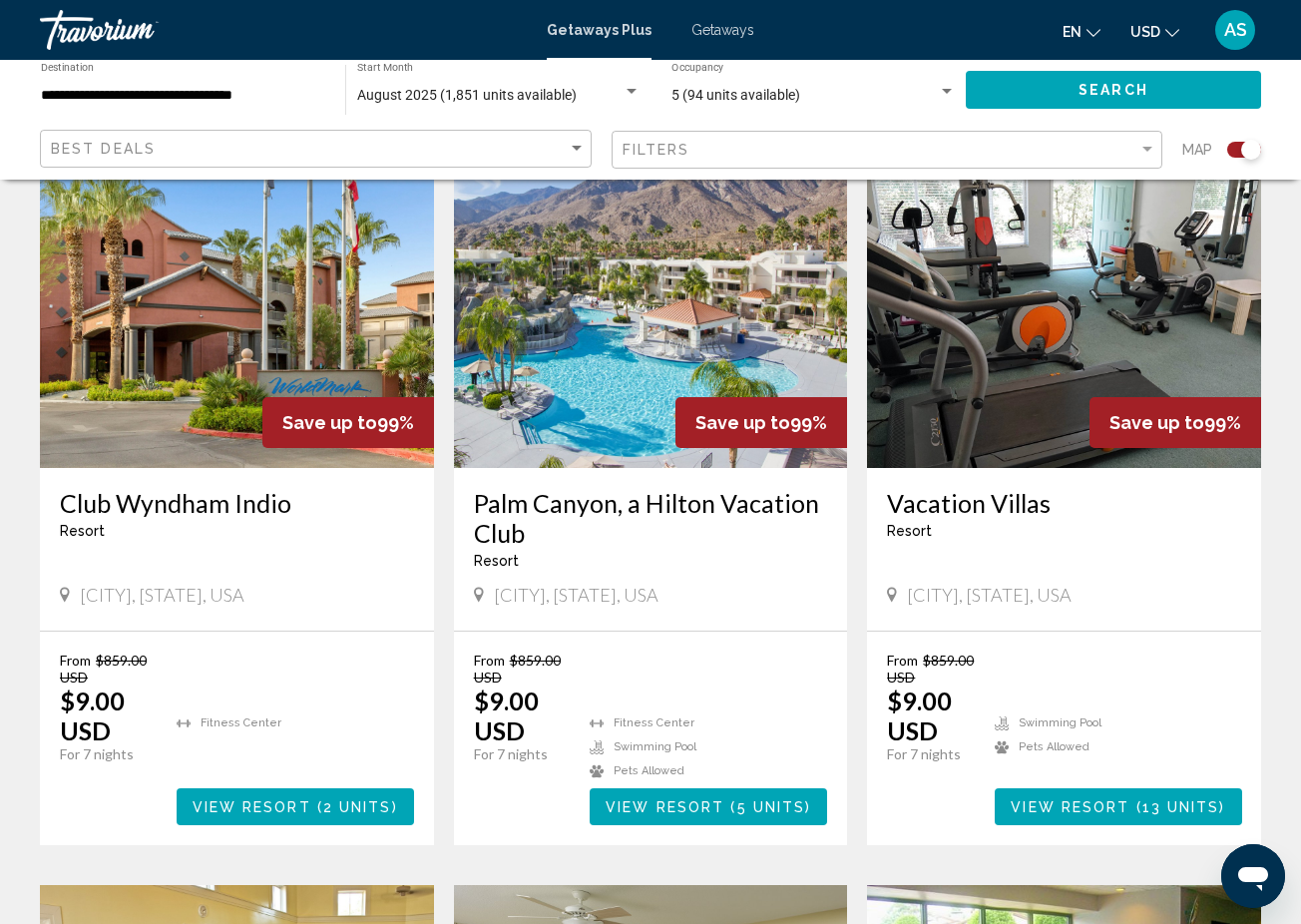 click on "View Resort" at bounding box center (664, 807) 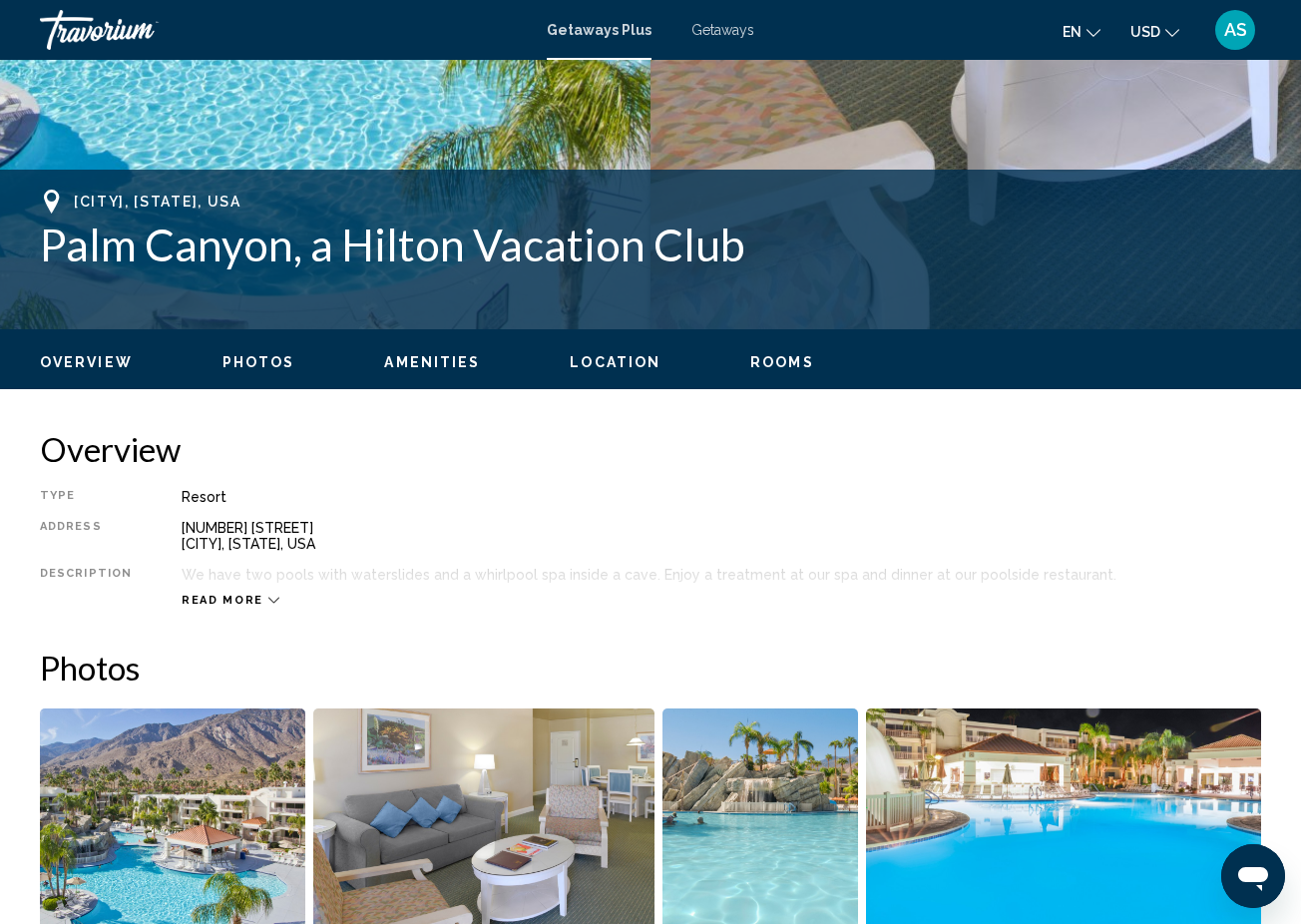 scroll, scrollTop: 682, scrollLeft: 0, axis: vertical 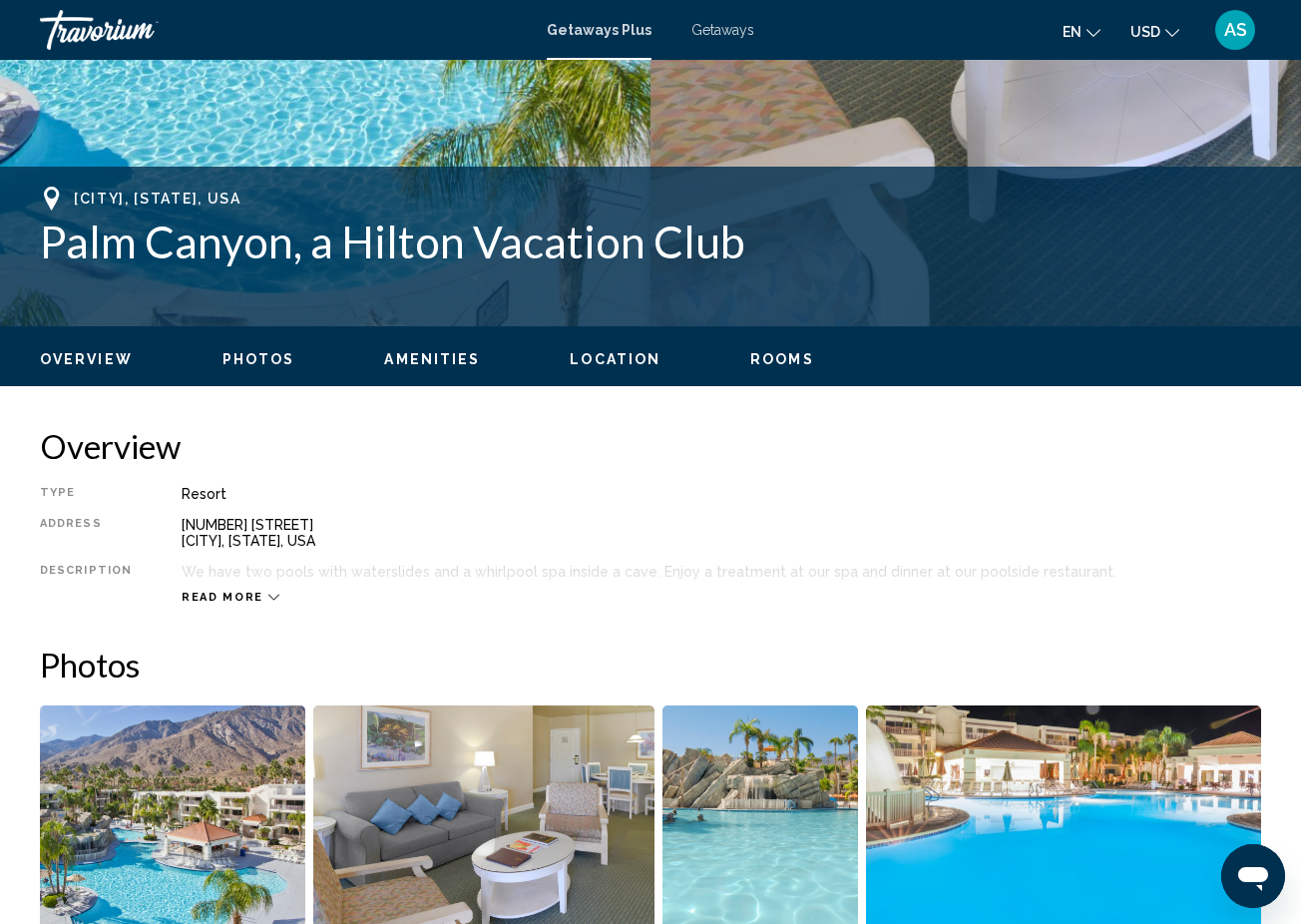 click 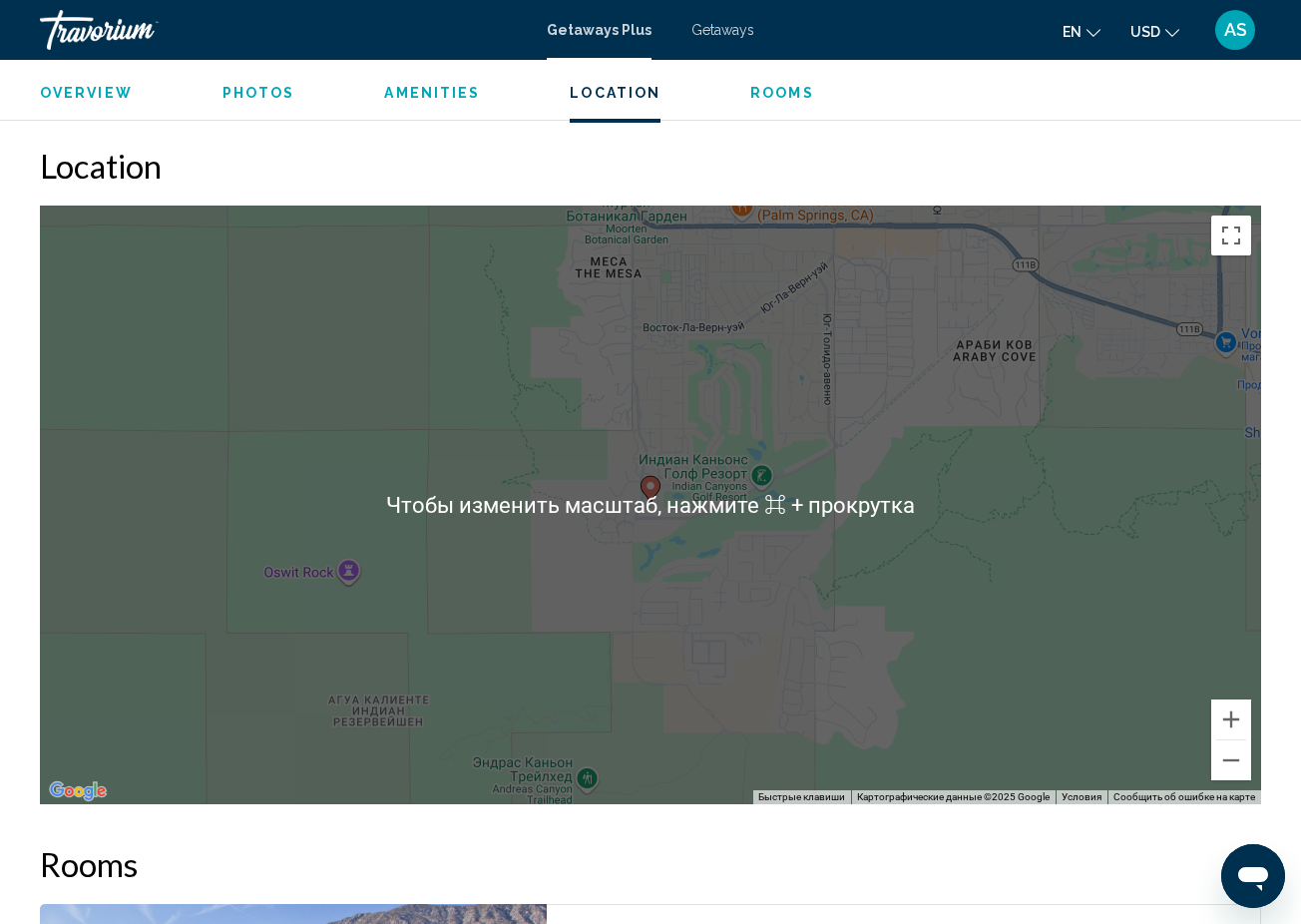scroll, scrollTop: 2590, scrollLeft: 0, axis: vertical 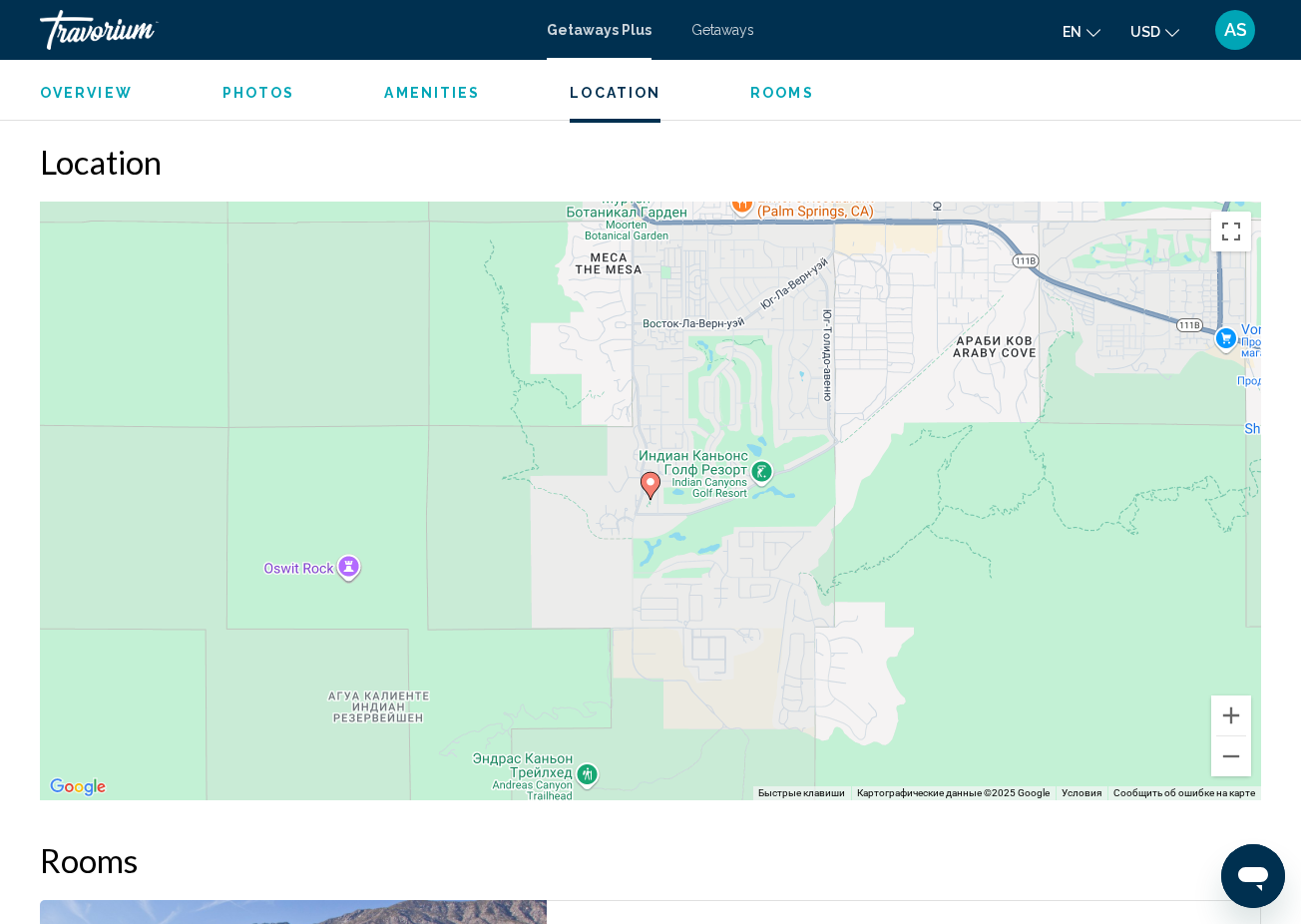 click 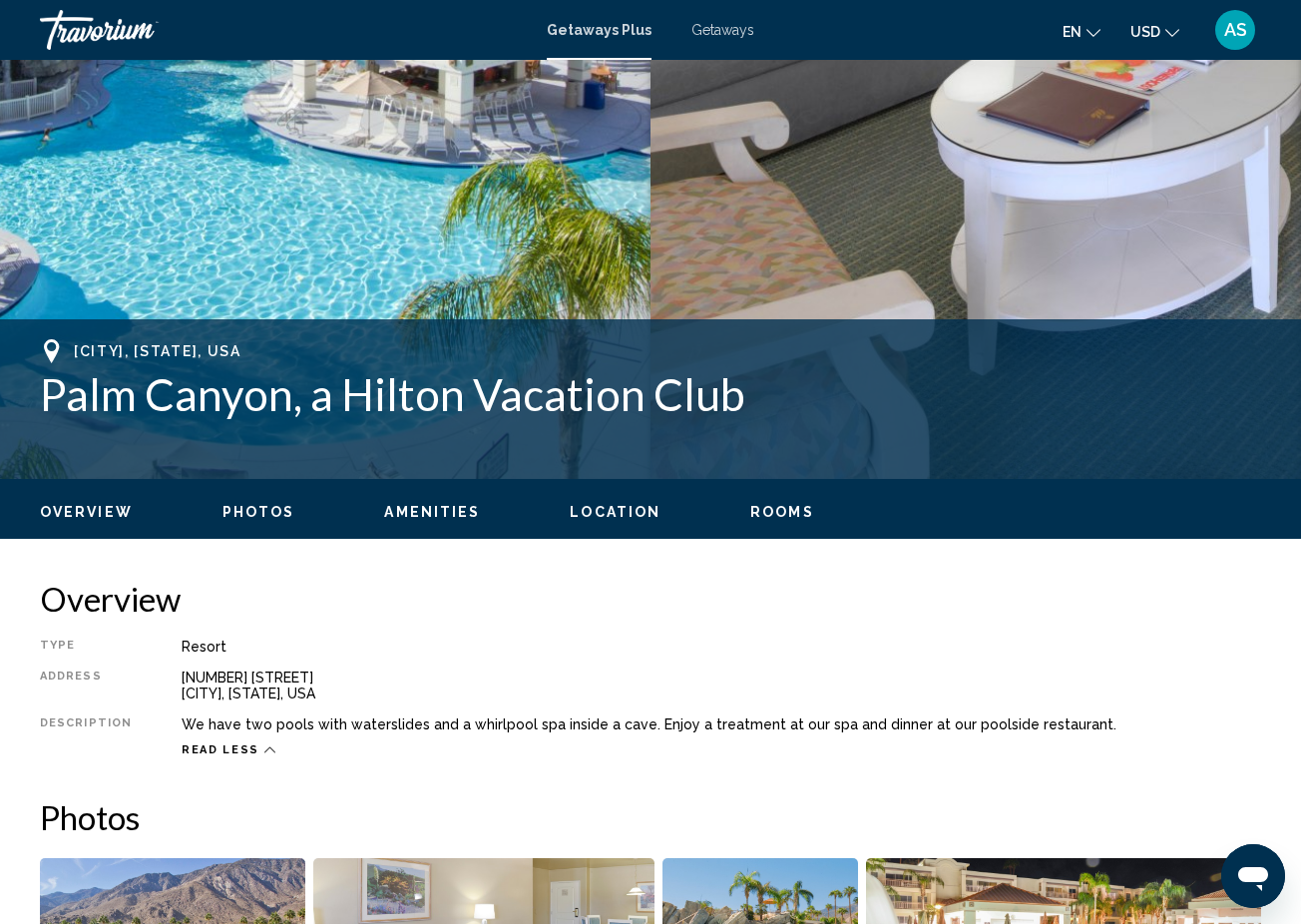 scroll, scrollTop: 496, scrollLeft: 0, axis: vertical 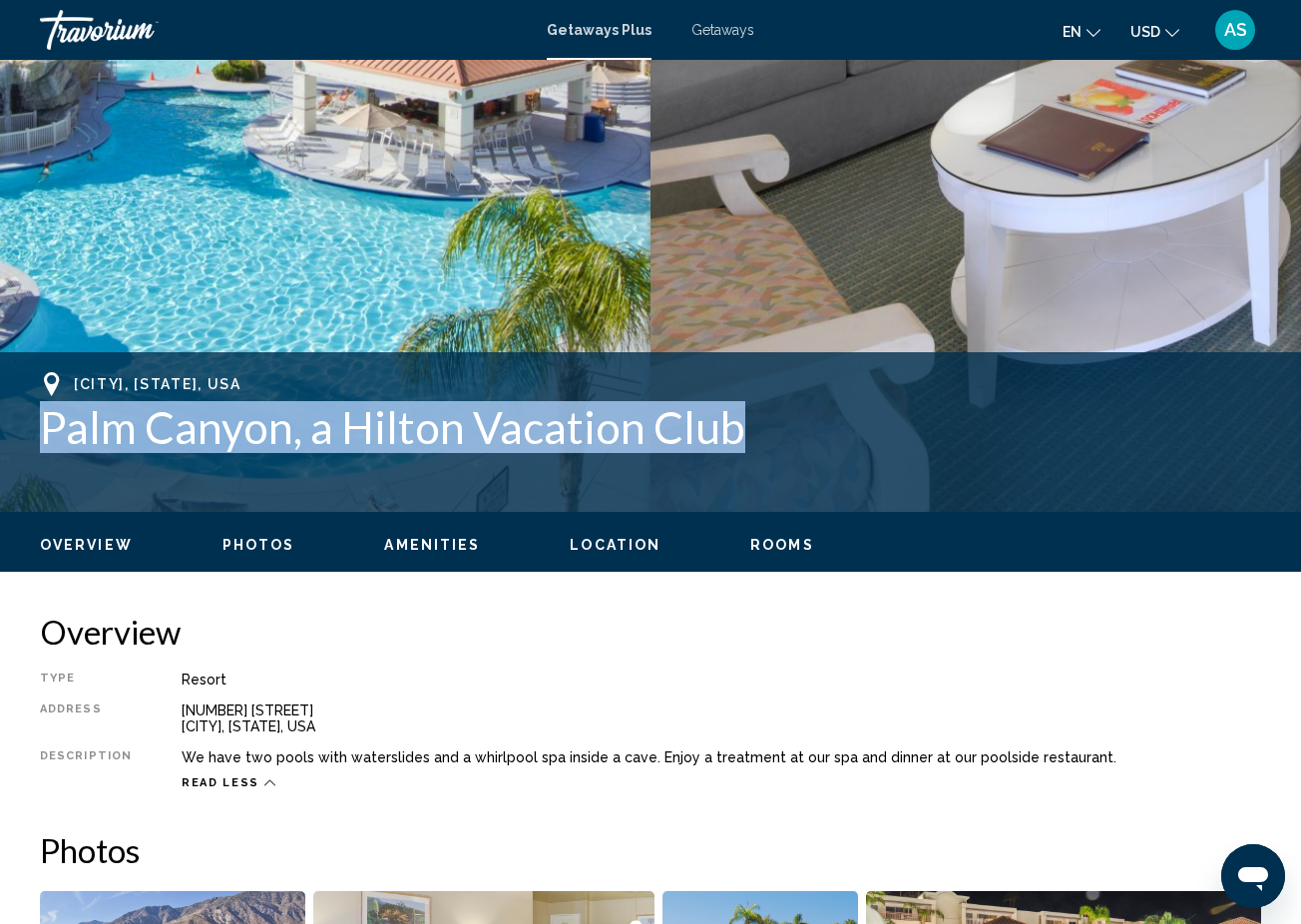 drag, startPoint x: 32, startPoint y: 411, endPoint x: 761, endPoint y: 417, distance: 729.0247 